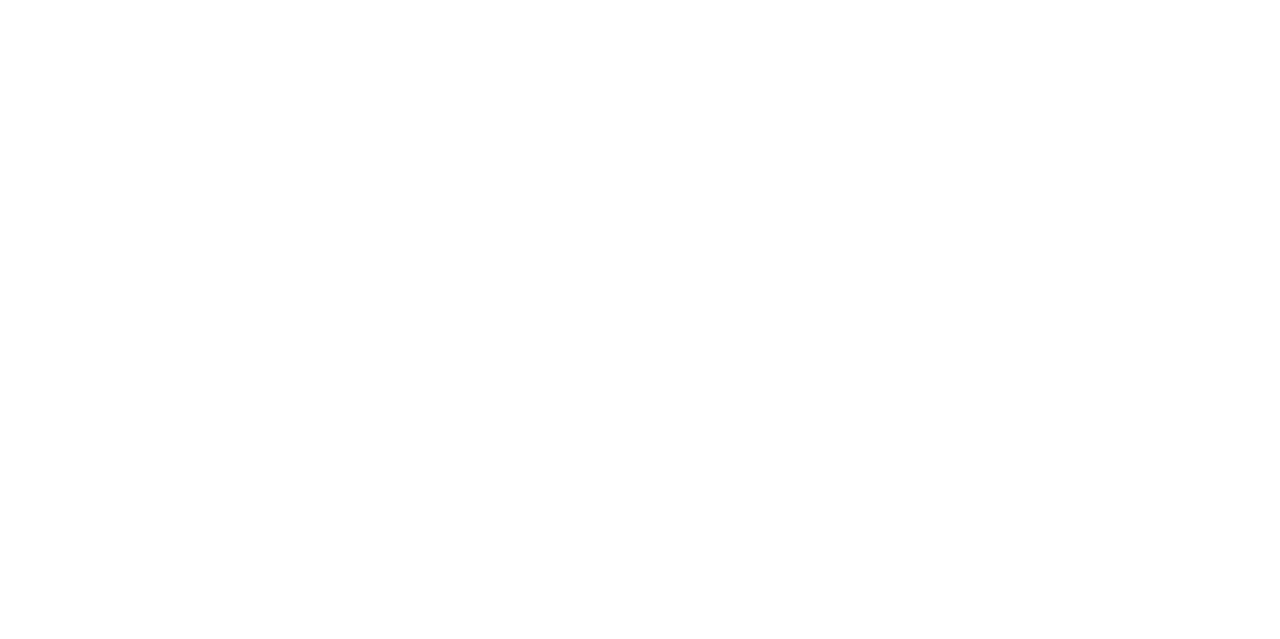 scroll, scrollTop: 0, scrollLeft: 0, axis: both 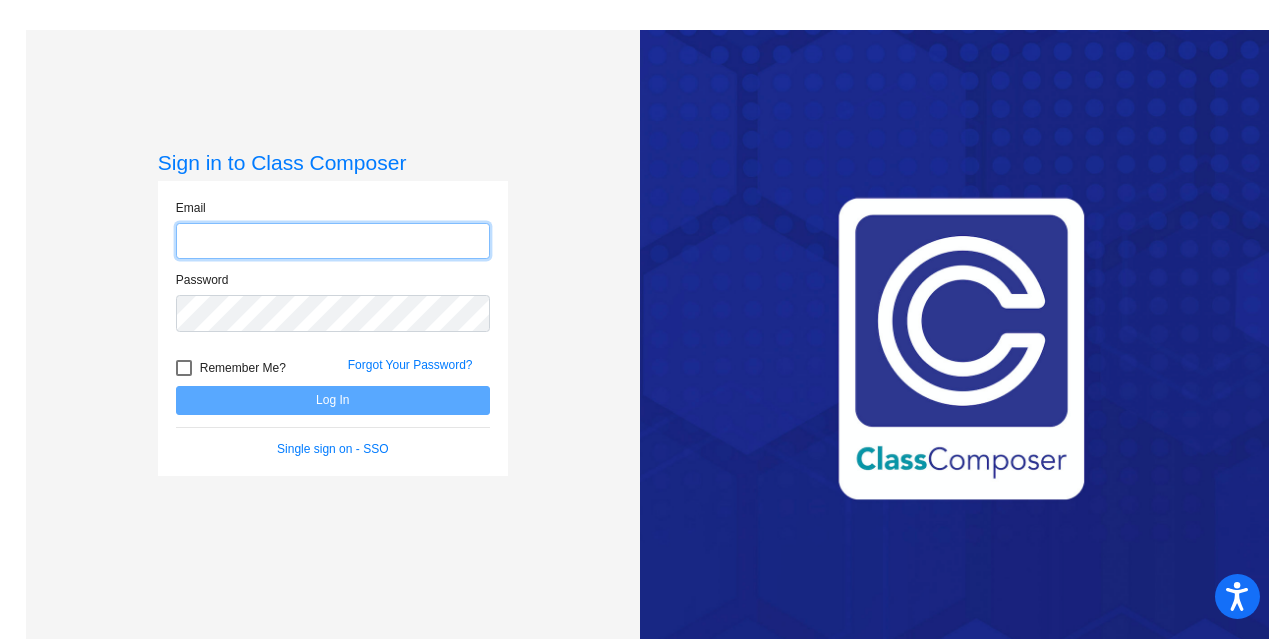 click 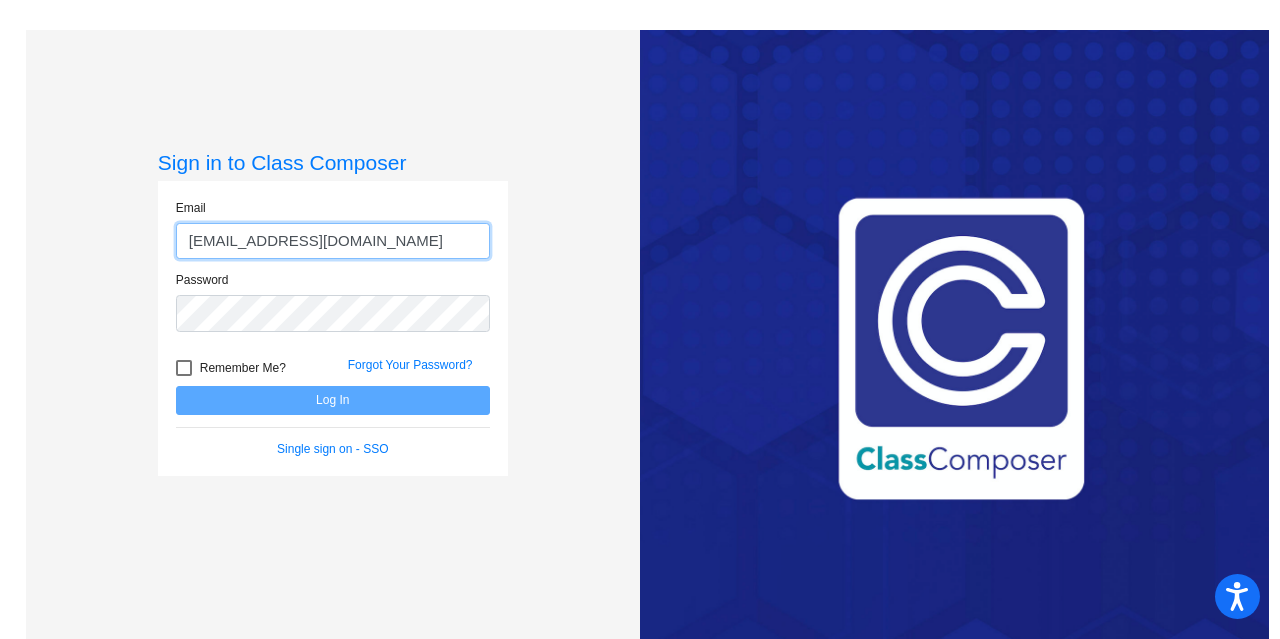 type on "[EMAIL_ADDRESS][DOMAIN_NAME]" 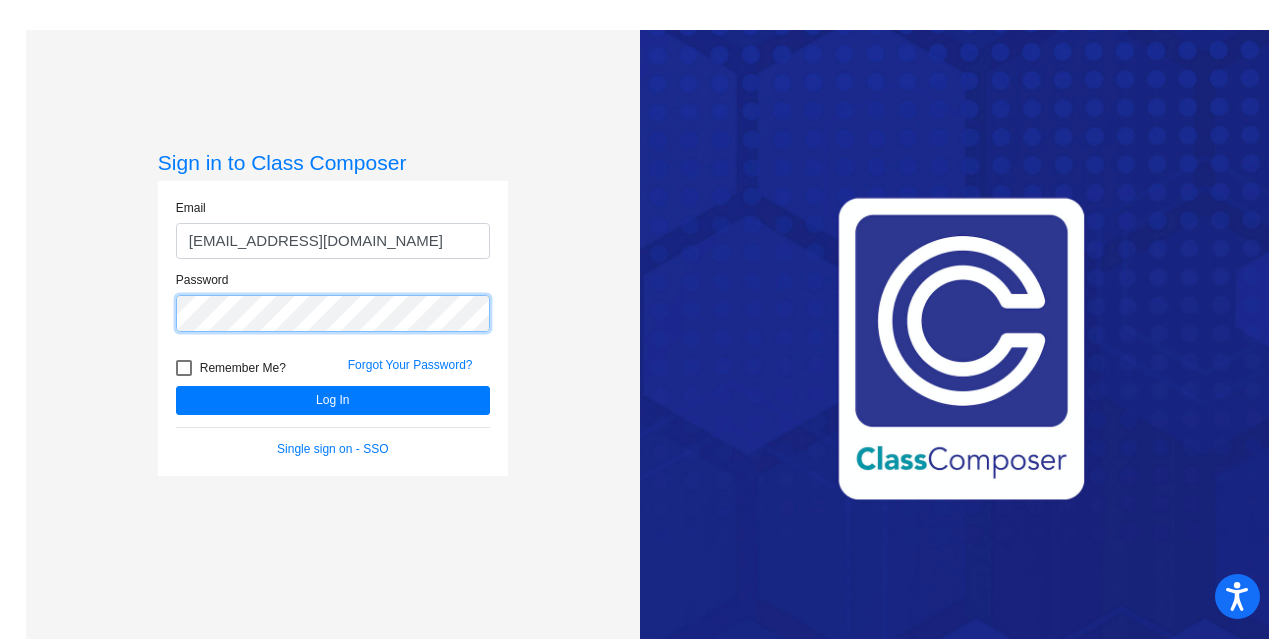 click on "Log In" 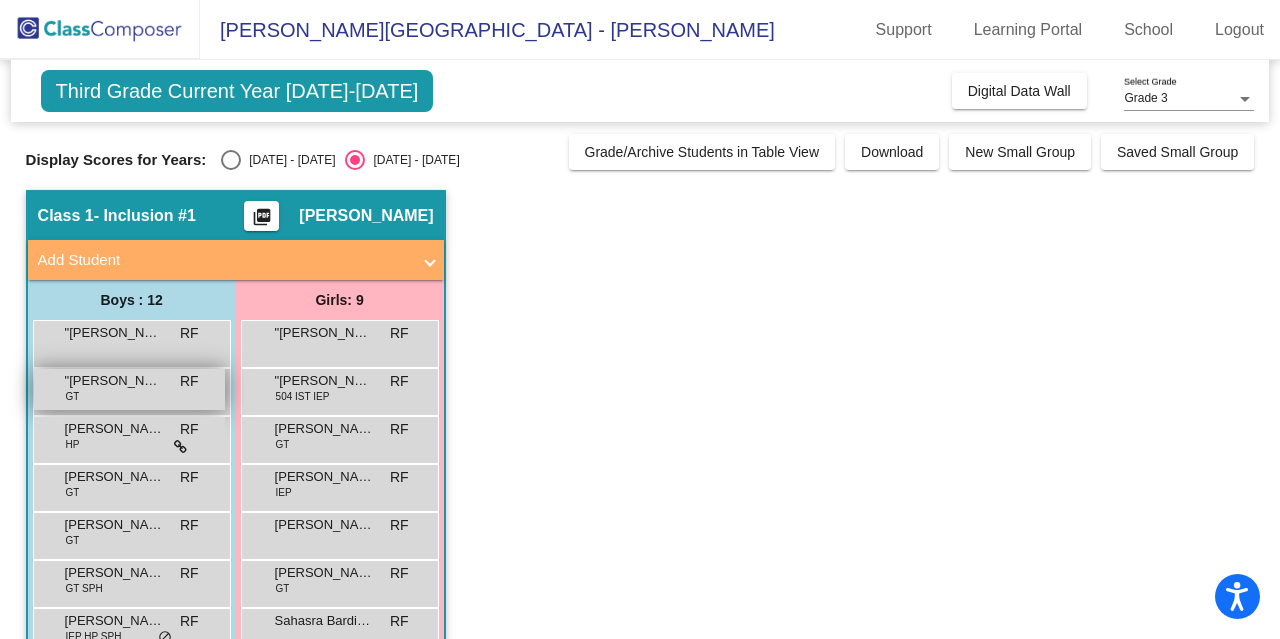 click on "[PERSON_NAME] GT RF lock do_not_disturb_alt" at bounding box center (129, 533) 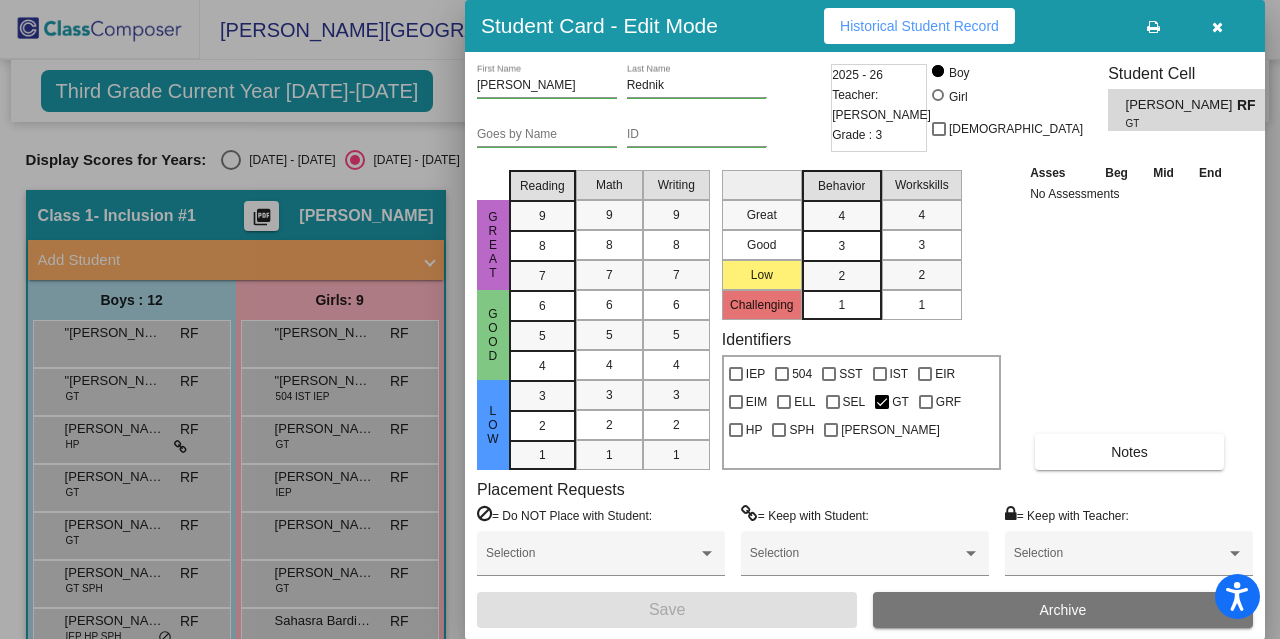 click at bounding box center [1217, 27] 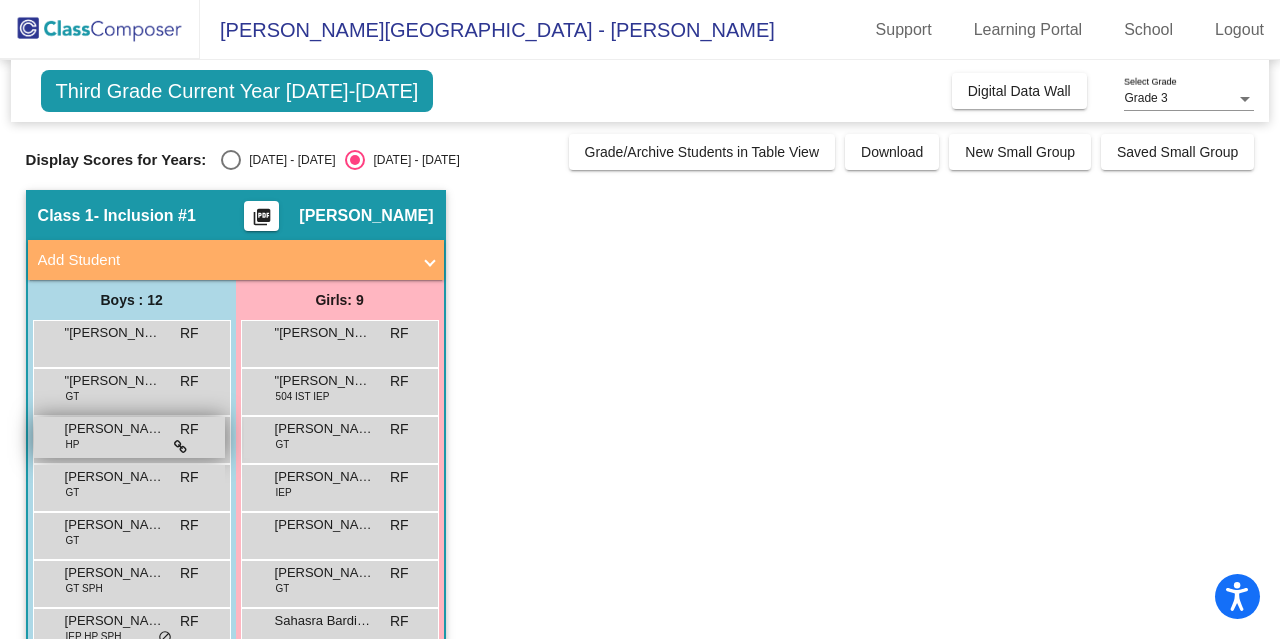 click on "Aavish Abburu HP RF lock do_not_disturb_alt" at bounding box center [129, 437] 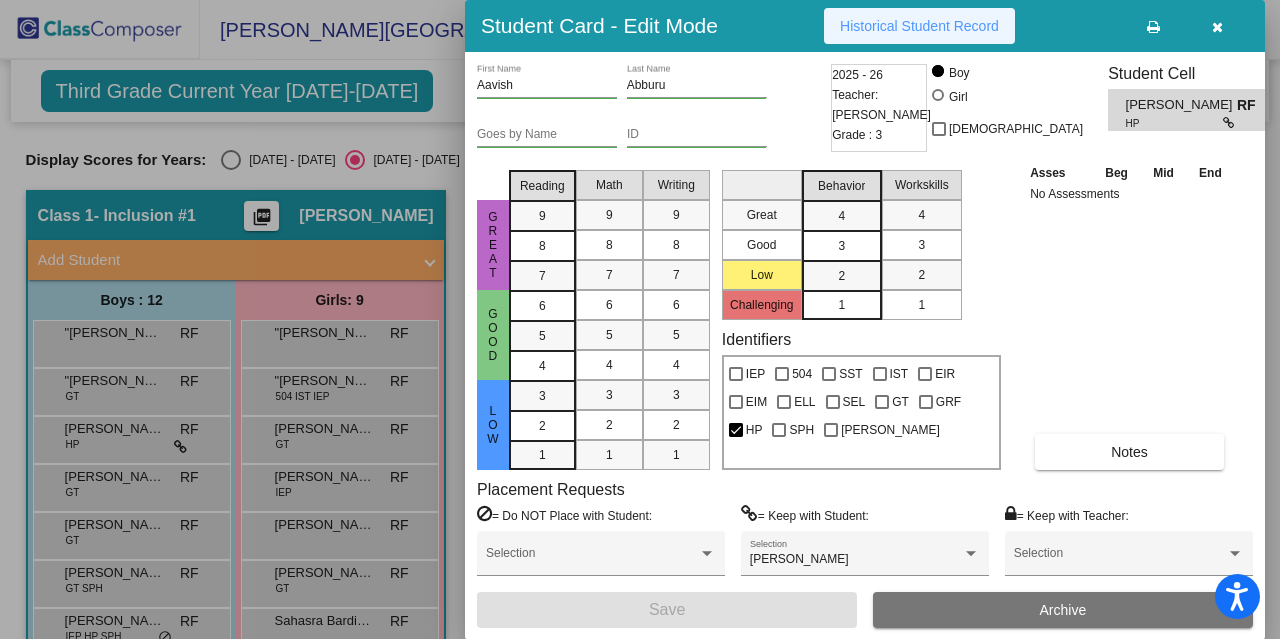 click on "Historical Student Record" at bounding box center (919, 26) 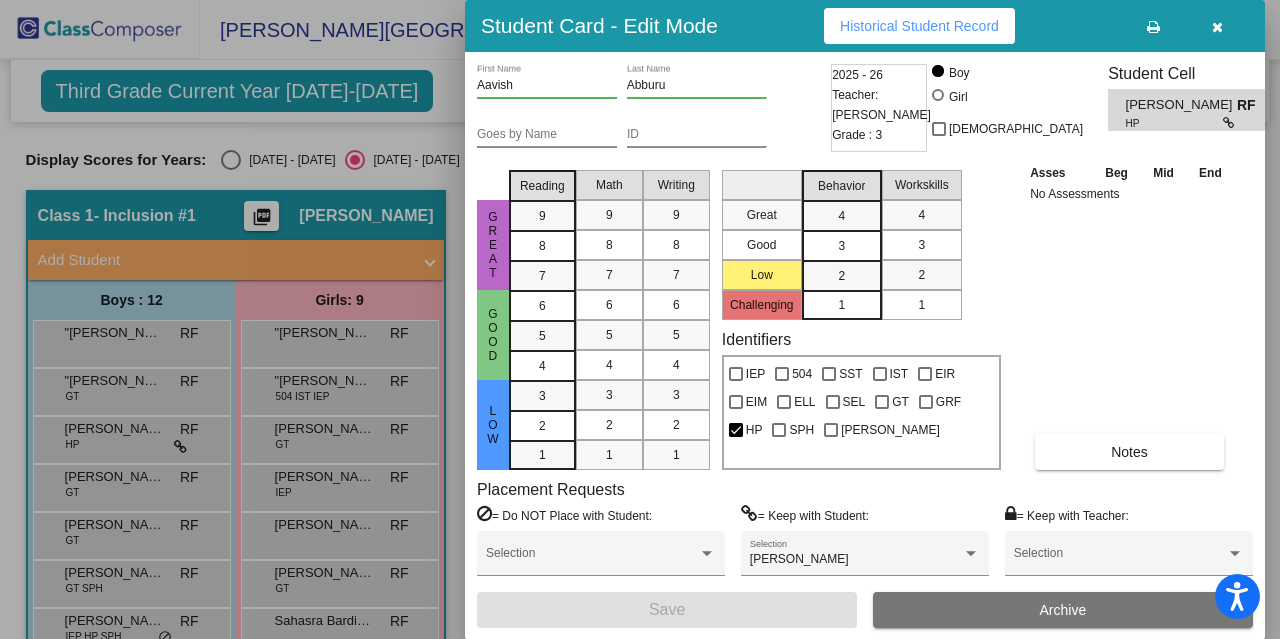 click at bounding box center [1217, 27] 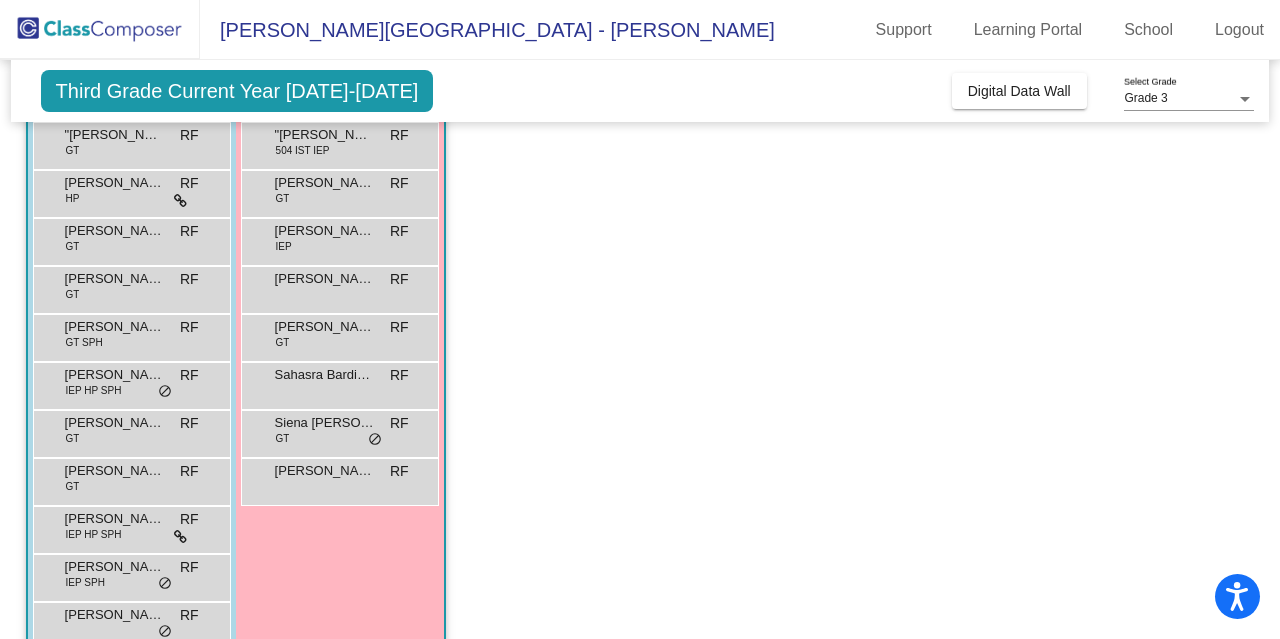 scroll, scrollTop: 253, scrollLeft: 0, axis: vertical 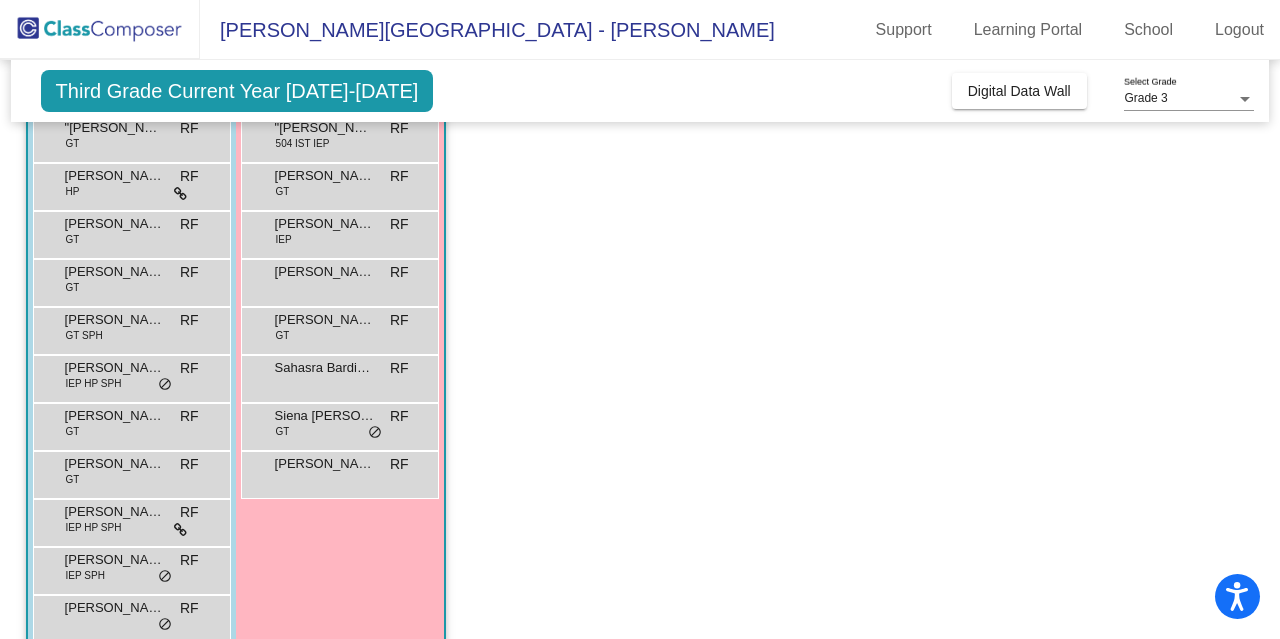 click on "[PERSON_NAME] GT RF lock do_not_disturb_alt" at bounding box center (339, 328) 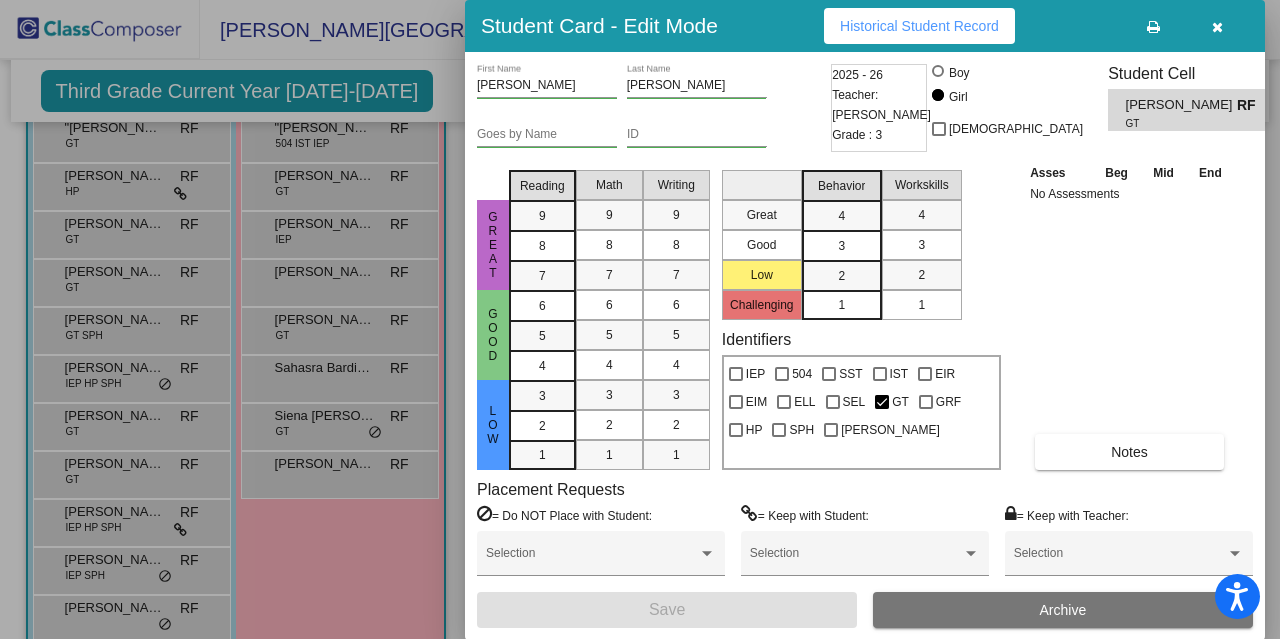 click on "Historical Student Record" at bounding box center [919, 26] 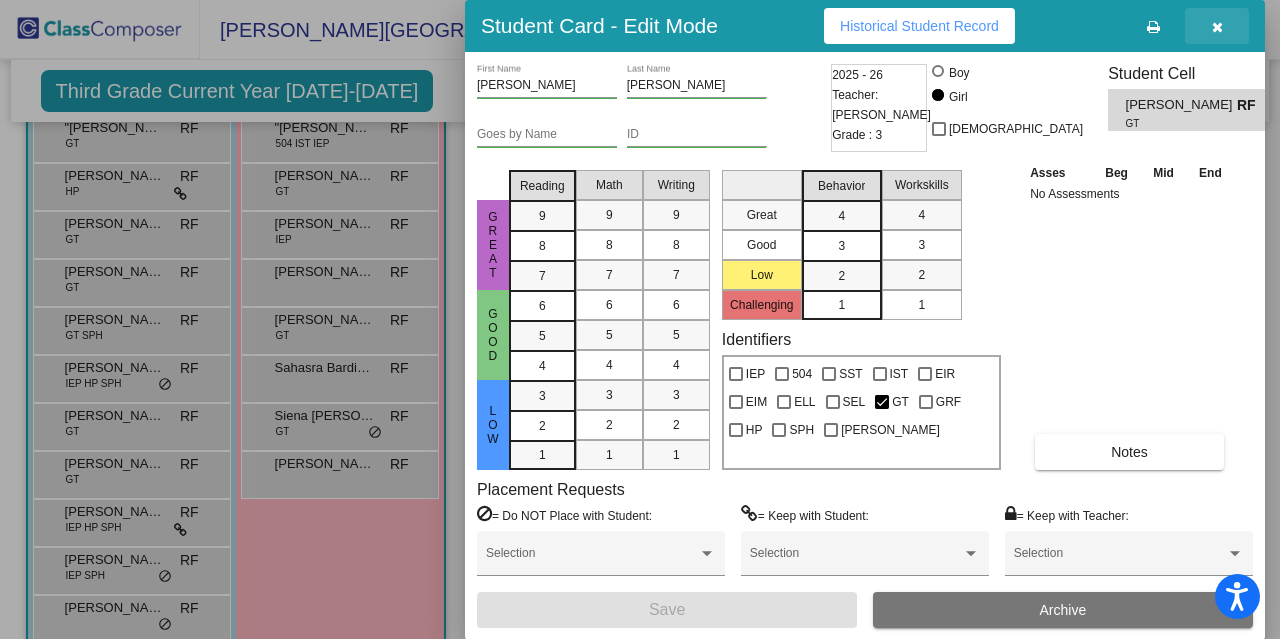 click at bounding box center [1217, 27] 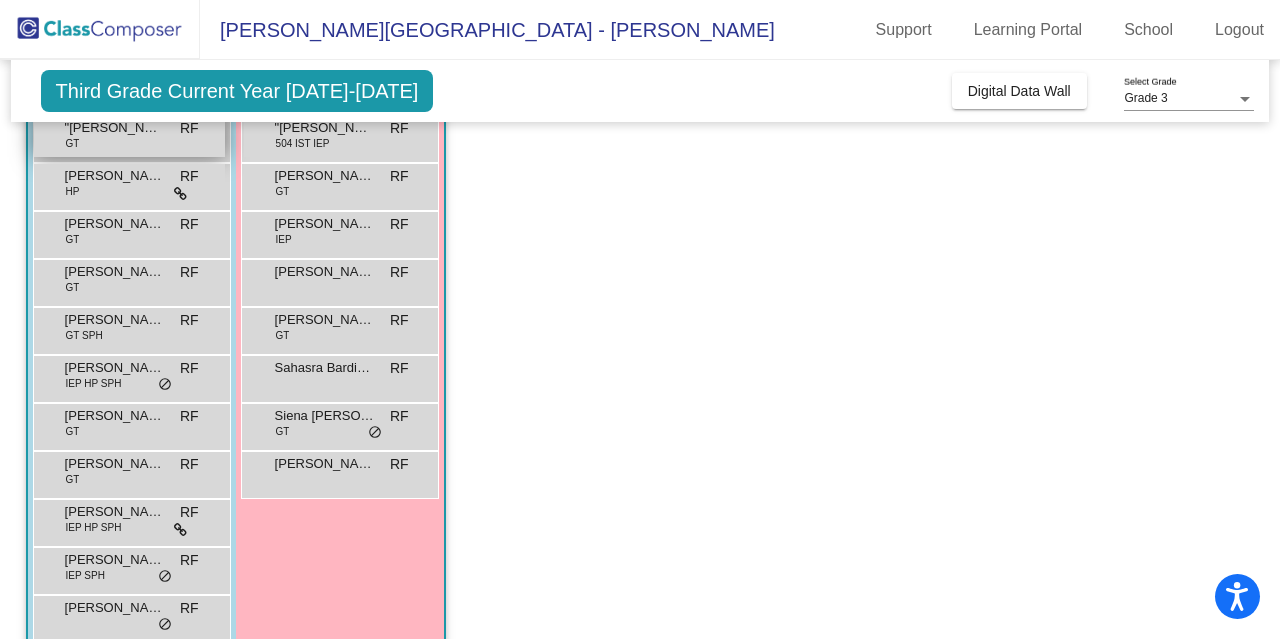 click on ""[PERSON_NAME] GT RF lock do_not_disturb_alt" at bounding box center [129, 136] 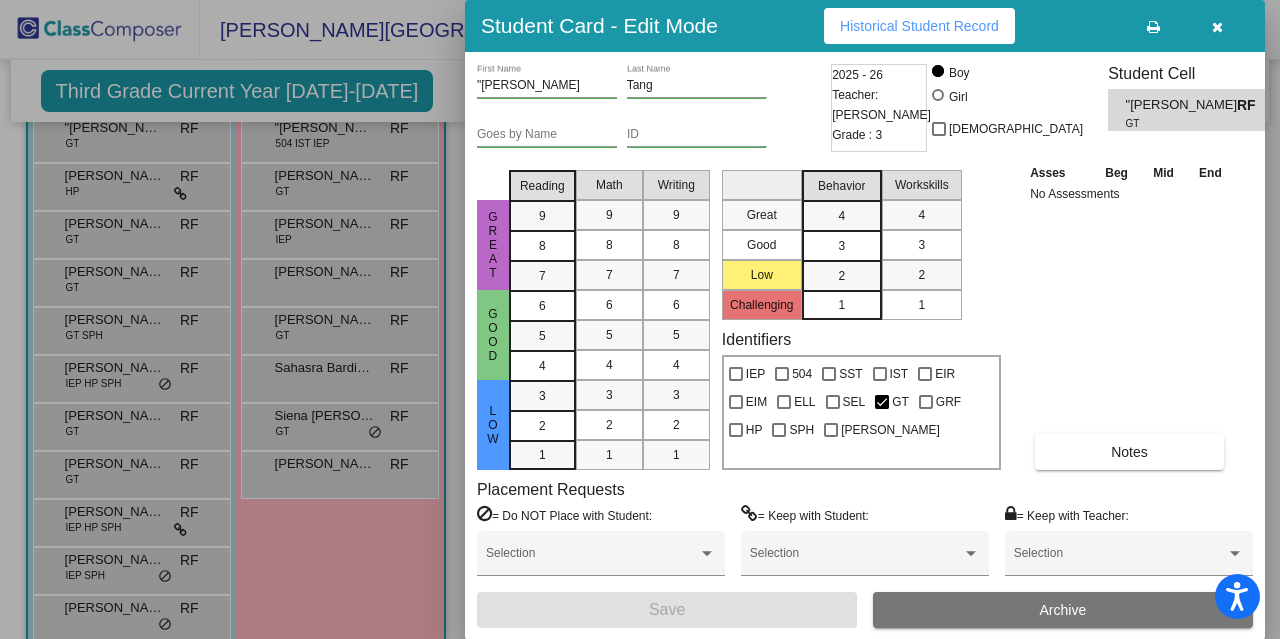 click at bounding box center (1217, 27) 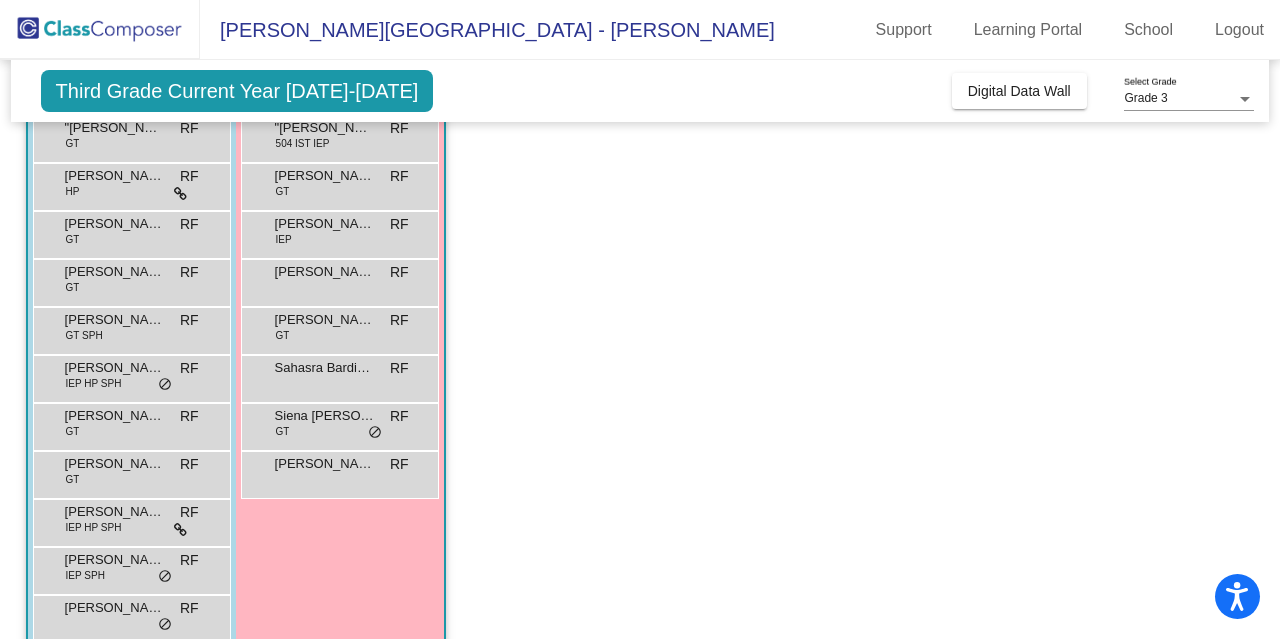click on "Class 1   - Inclusion #1  picture_as_pdf [PERSON_NAME]  Add Student  First Name Last Name Student Id  (Recommended)   Boy   Girl   [DEMOGRAPHIC_DATA] Add Close  Boys : 12  "[PERSON_NAME] RF lock do_not_disturb_alt "[PERSON_NAME] GT RF lock do_not_disturb_alt Aavish Abburu HP RF lock do_not_disturb_alt [PERSON_NAME] GT RF lock do_not_disturb_alt [PERSON_NAME] GT RF lock do_not_disturb_alt [PERSON_NAME] GT SPH RF lock do_not_disturb_alt [PERSON_NAME] IEP HP SPH RF lock do_not_disturb_alt [PERSON_NAME] Covelo GT RF lock do_not_disturb_alt [PERSON_NAME] GT RF lock do_not_disturb_alt [PERSON_NAME] IEP HP SPH RF lock do_not_disturb_alt [PERSON_NAME] IEP SPH RF lock do_not_disturb_alt [PERSON_NAME] RF lock do_not_disturb_alt Girls: 9 "[PERSON_NAME] RF lock do_not_disturb_alt "[PERSON_NAME] 504 IST IEP RF lock do_not_disturb_alt [PERSON_NAME] GT RF lock do_not_disturb_alt [PERSON_NAME] IEP RF lock do_not_disturb_alt [PERSON_NAME] RF lock do_not_disturb_alt [PERSON_NAME] GT RF lock do_not_disturb_alt Sahasra Bardipur RF lock GT RF RF" 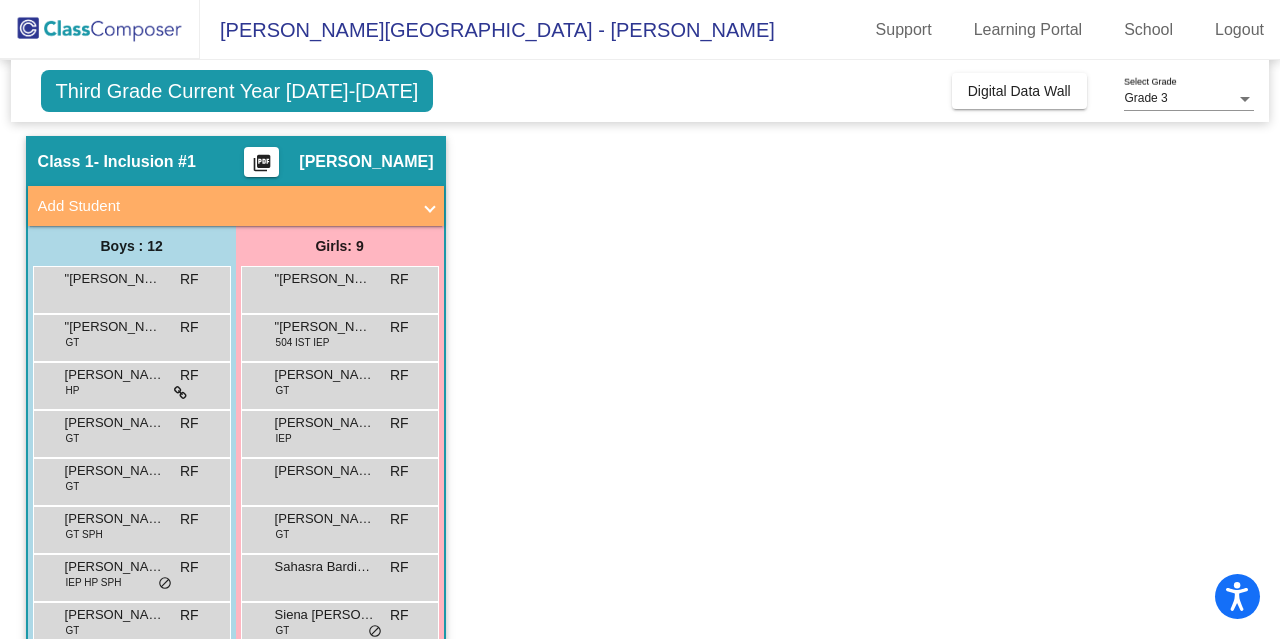 scroll, scrollTop: 50, scrollLeft: 0, axis: vertical 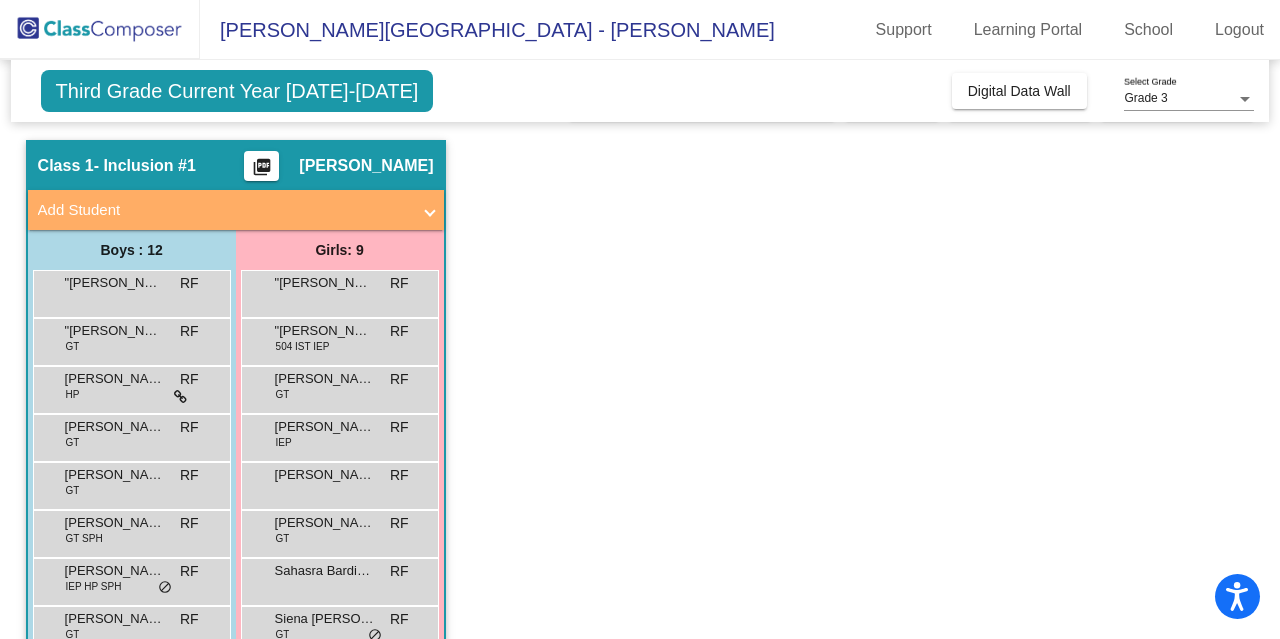 click on ""[PERSON_NAME]" at bounding box center (115, 283) 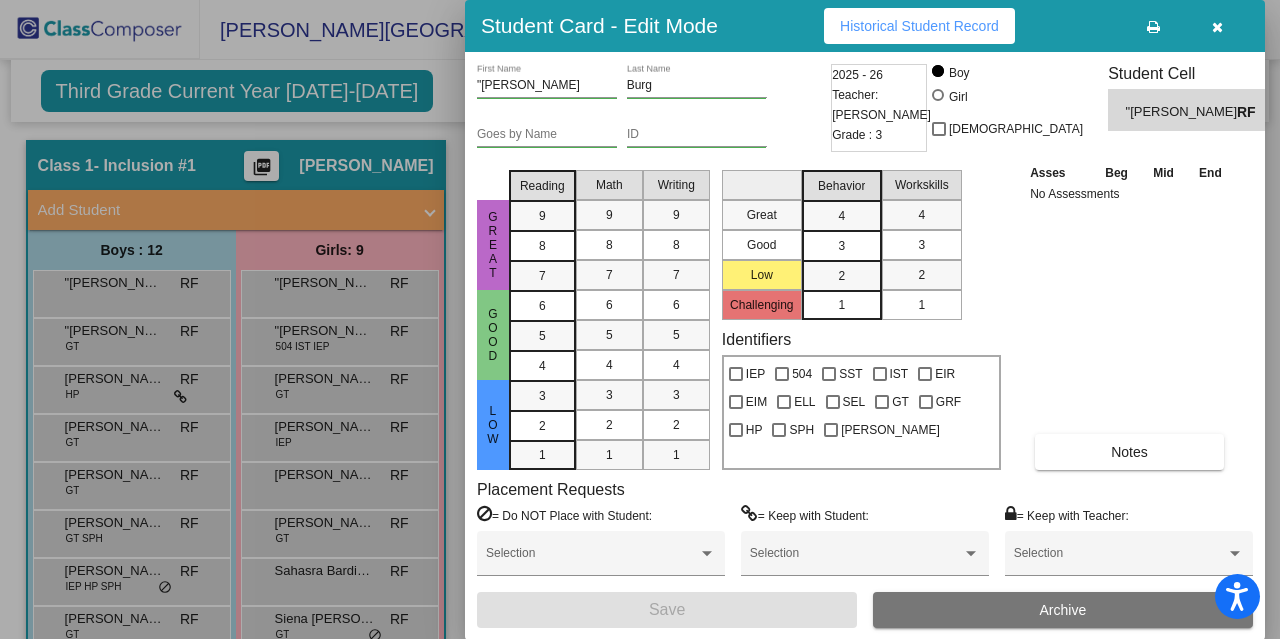 click on "Asses Beg Mid End No Assessments  Notes" at bounding box center (1130, 316) 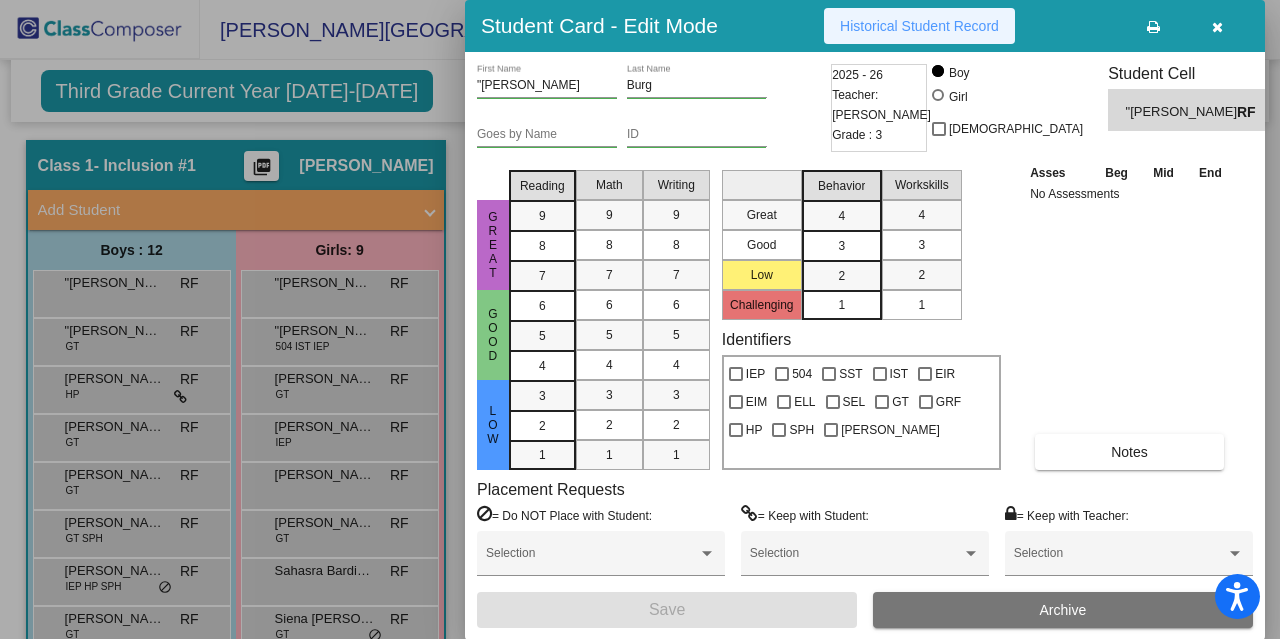click on "Historical Student Record" at bounding box center [919, 26] 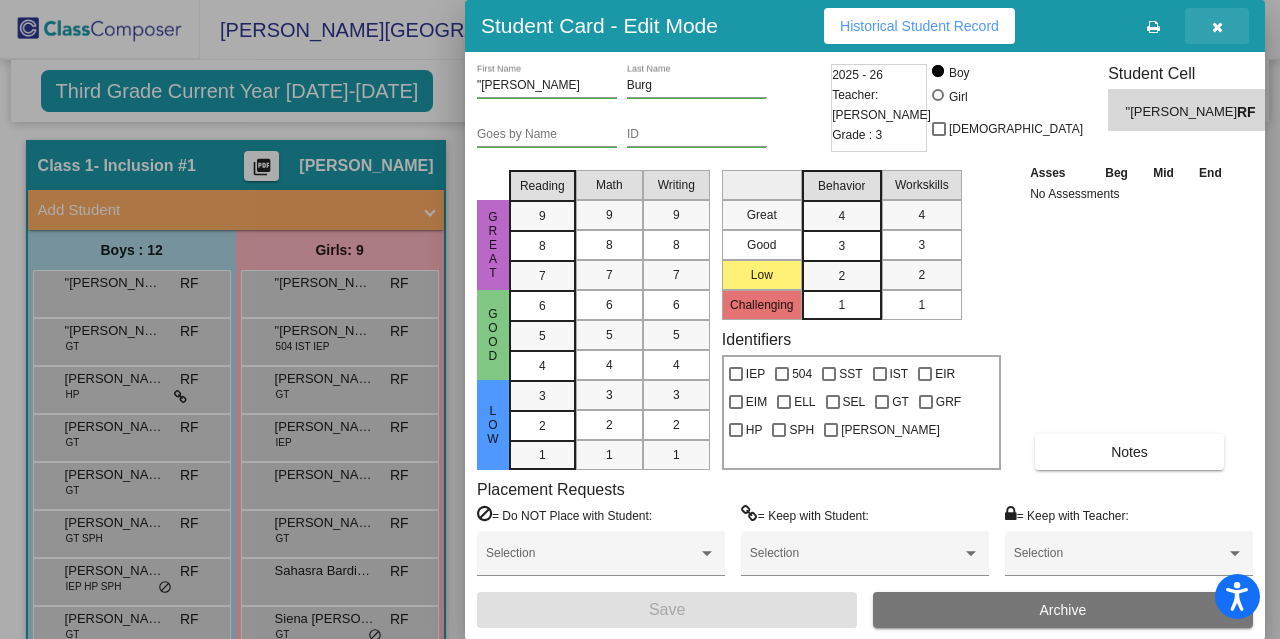 click at bounding box center [1217, 27] 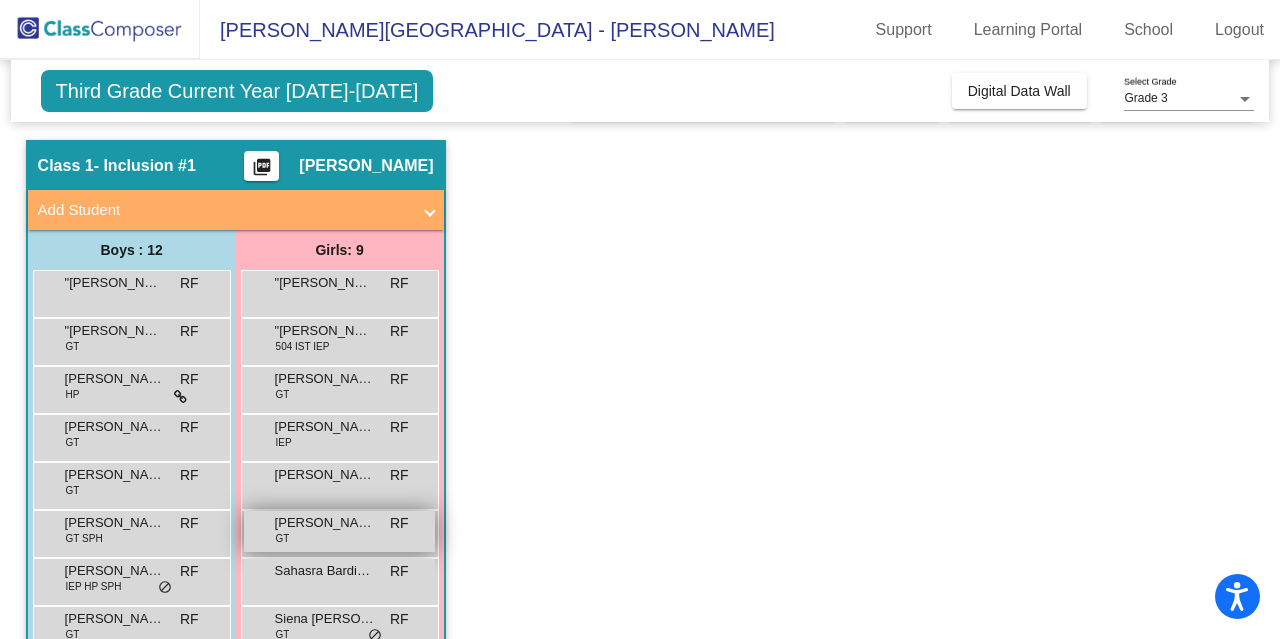 click on "[PERSON_NAME] GT RF lock do_not_disturb_alt" at bounding box center (339, 531) 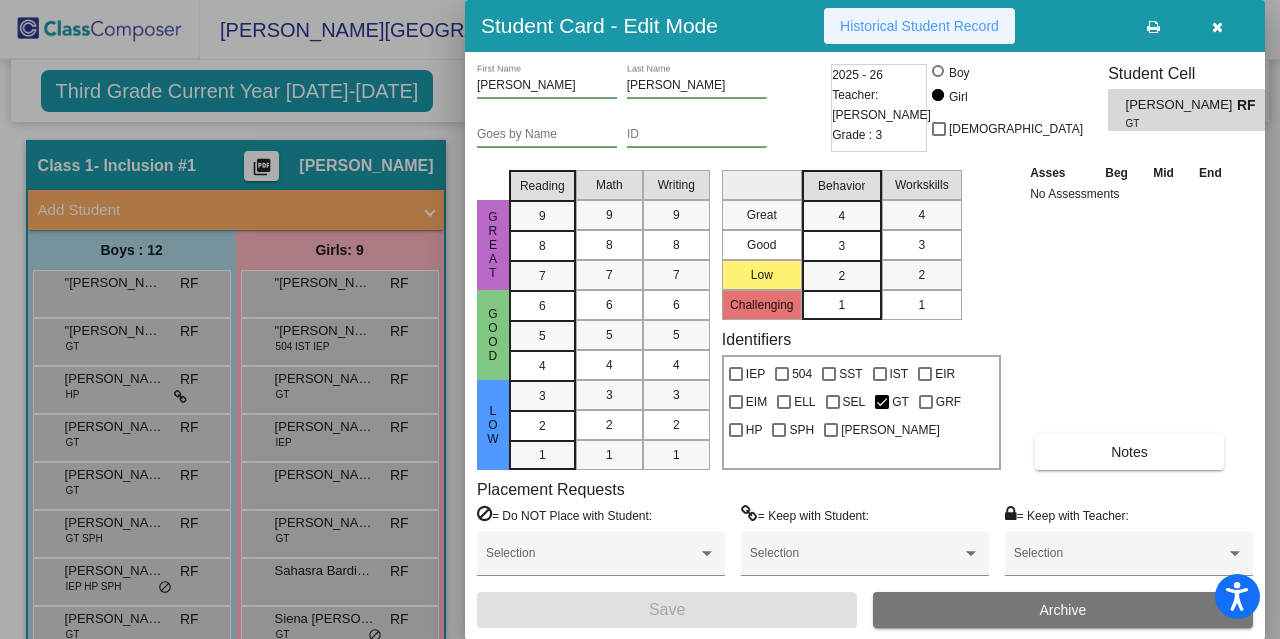 click on "Historical Student Record" at bounding box center [919, 26] 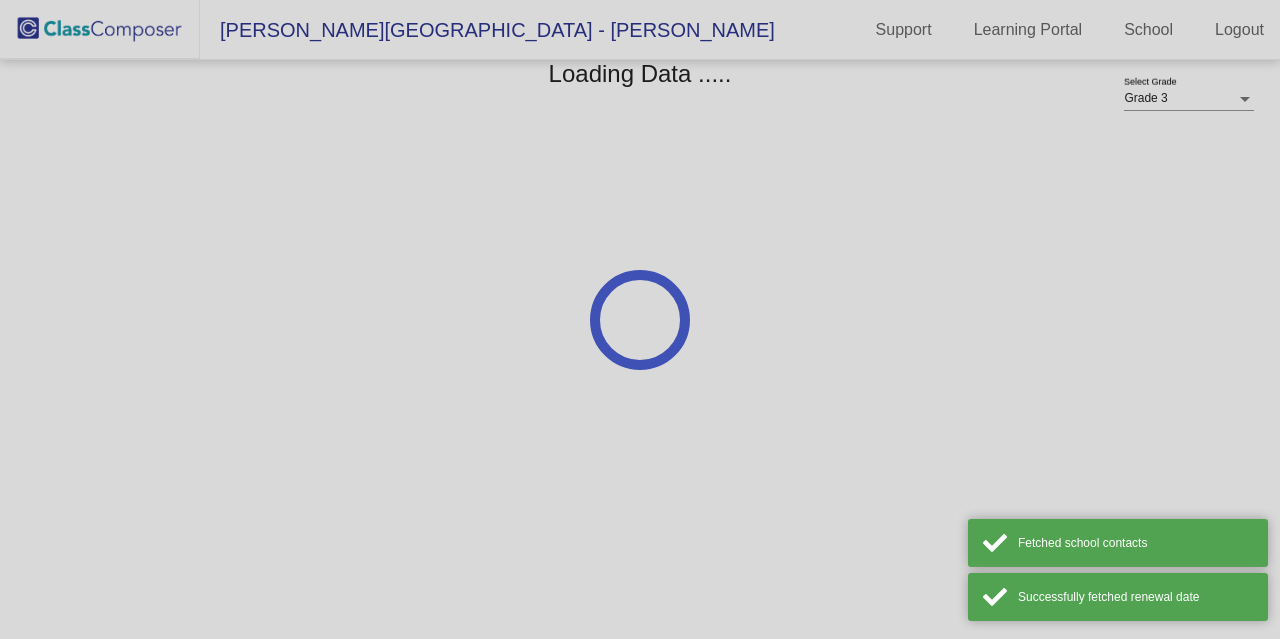 scroll, scrollTop: 0, scrollLeft: 0, axis: both 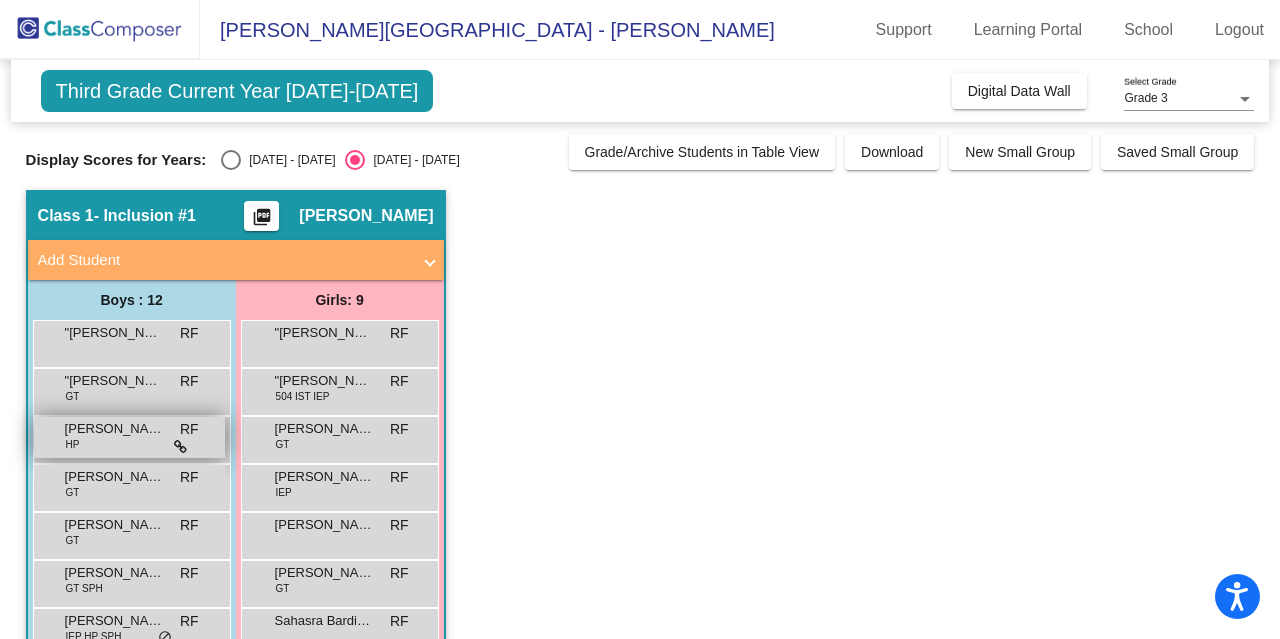 click on "[PERSON_NAME]" at bounding box center [115, 429] 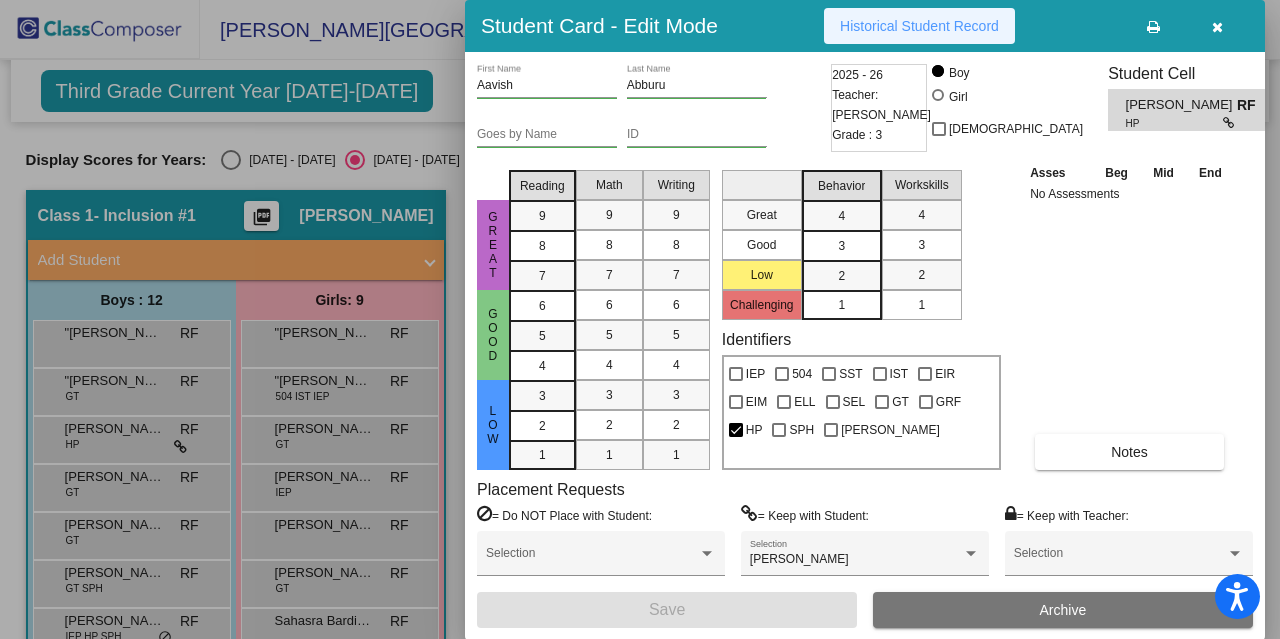 click on "Historical Student Record" at bounding box center (919, 26) 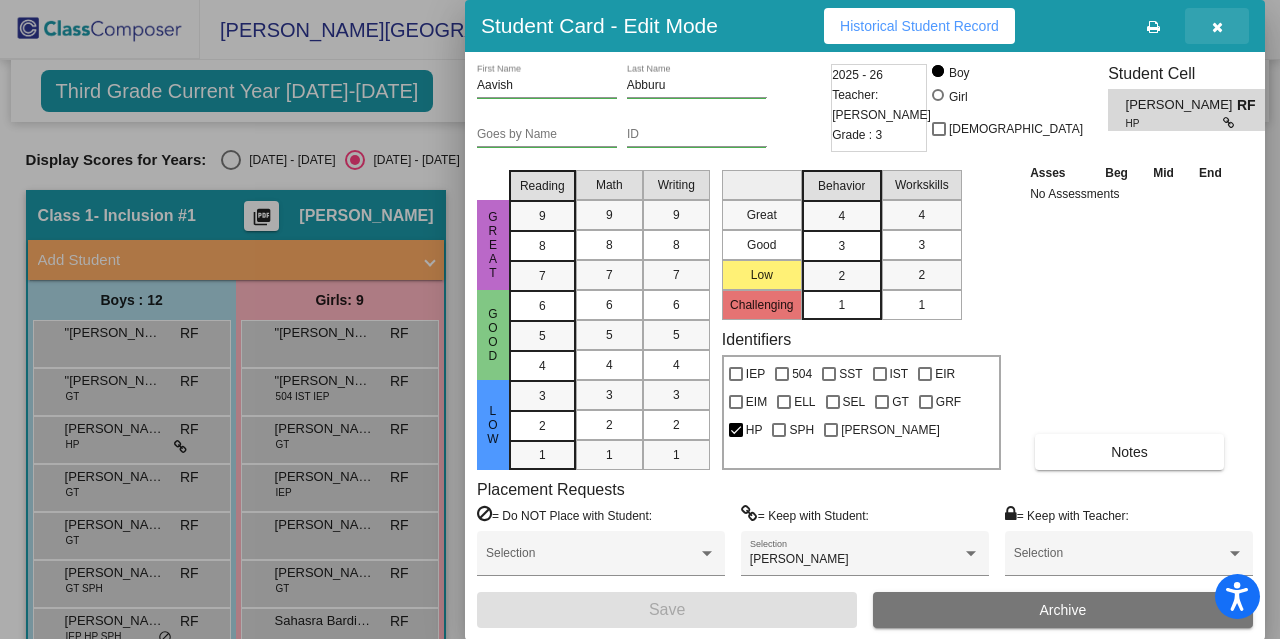 click at bounding box center (1217, 27) 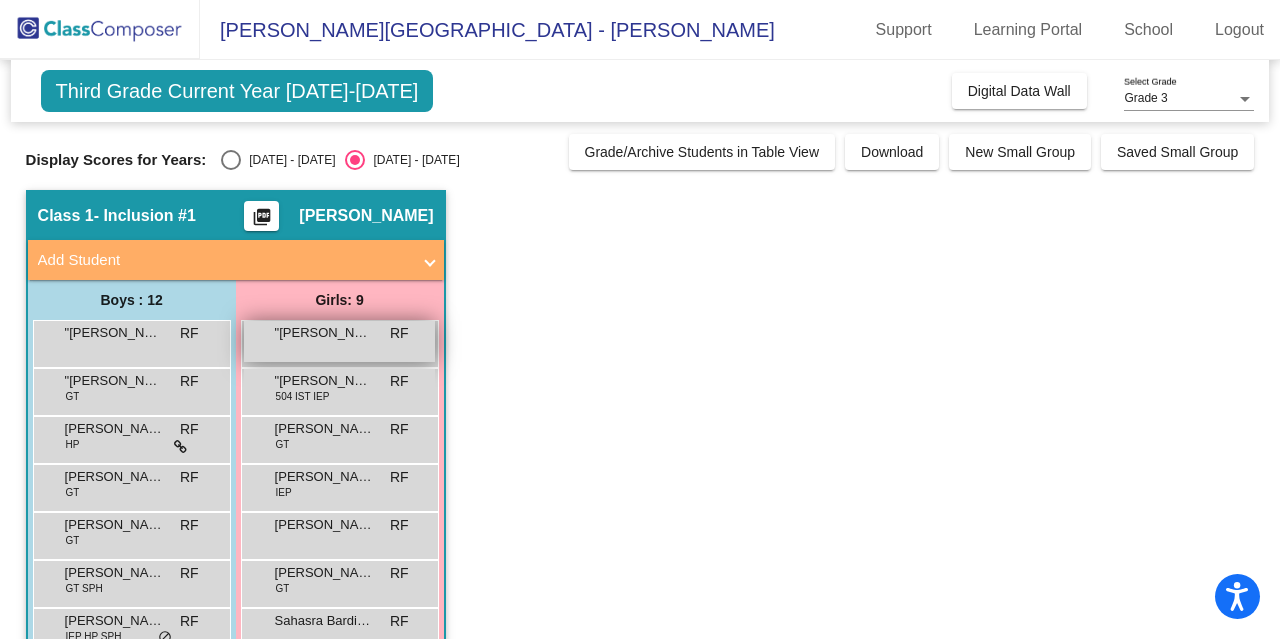 click on ""[PERSON_NAME]" at bounding box center (325, 333) 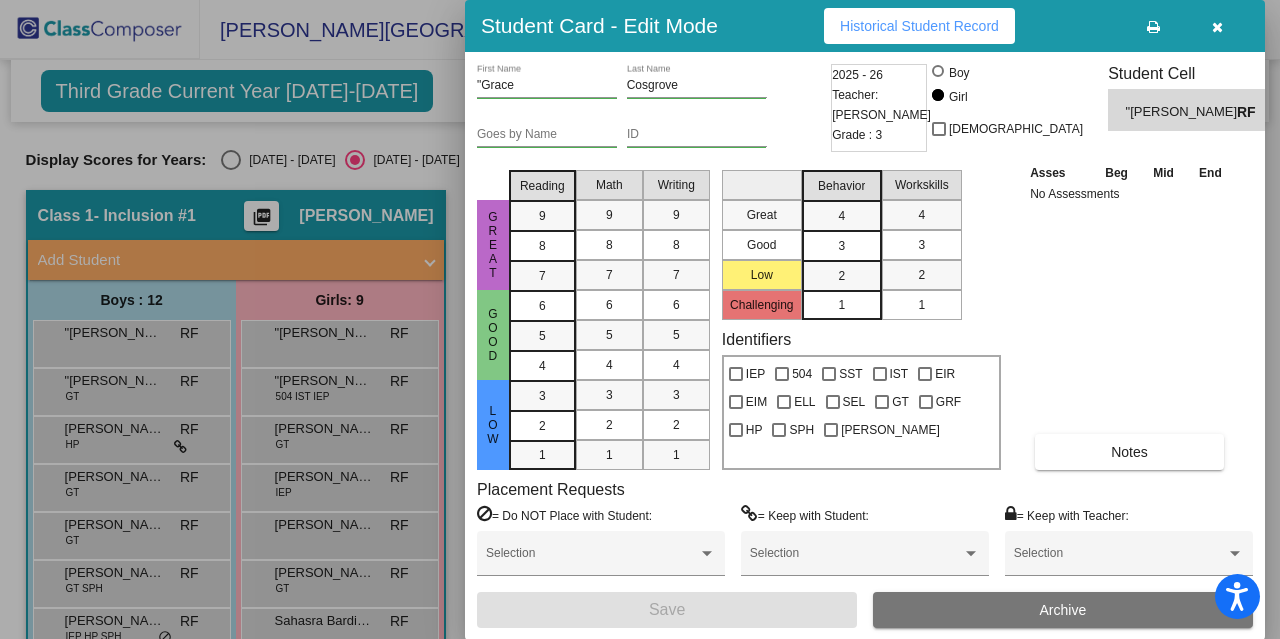 click on "Historical Student Record" at bounding box center [919, 26] 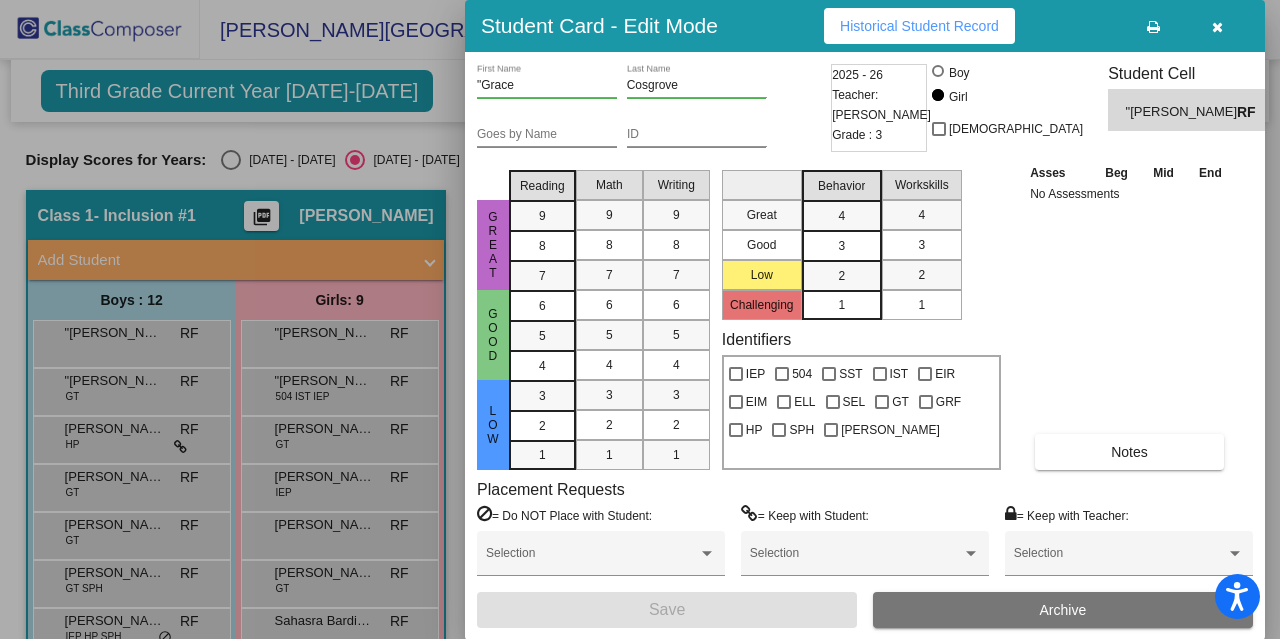 type 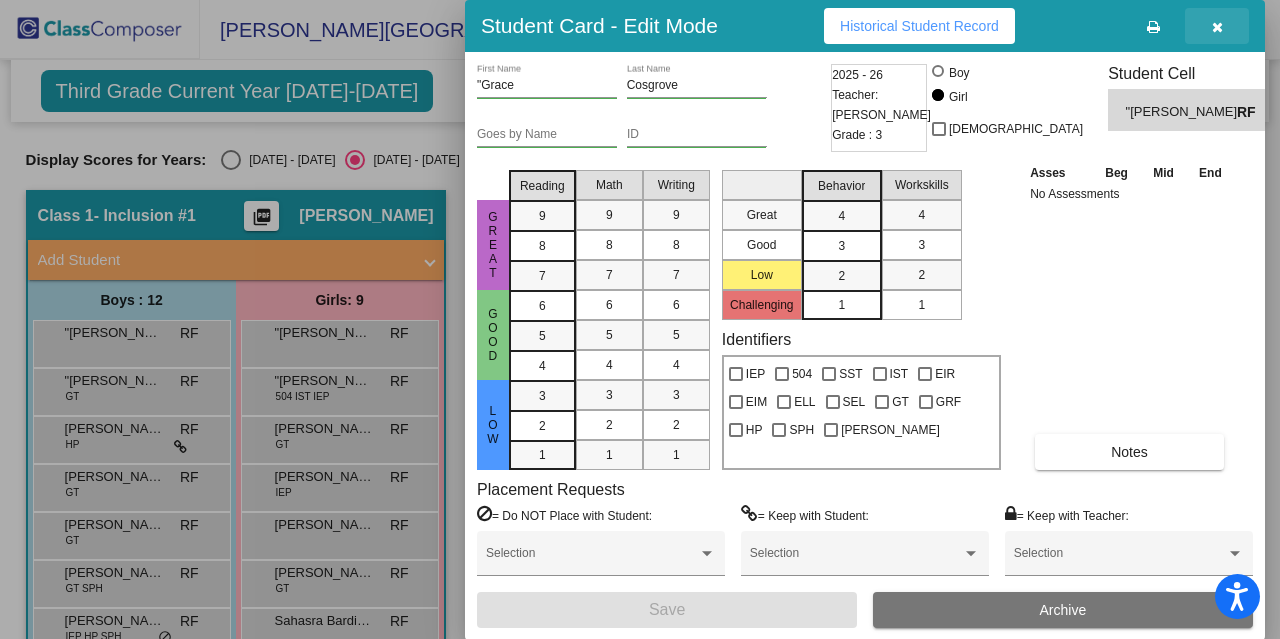click at bounding box center (1217, 26) 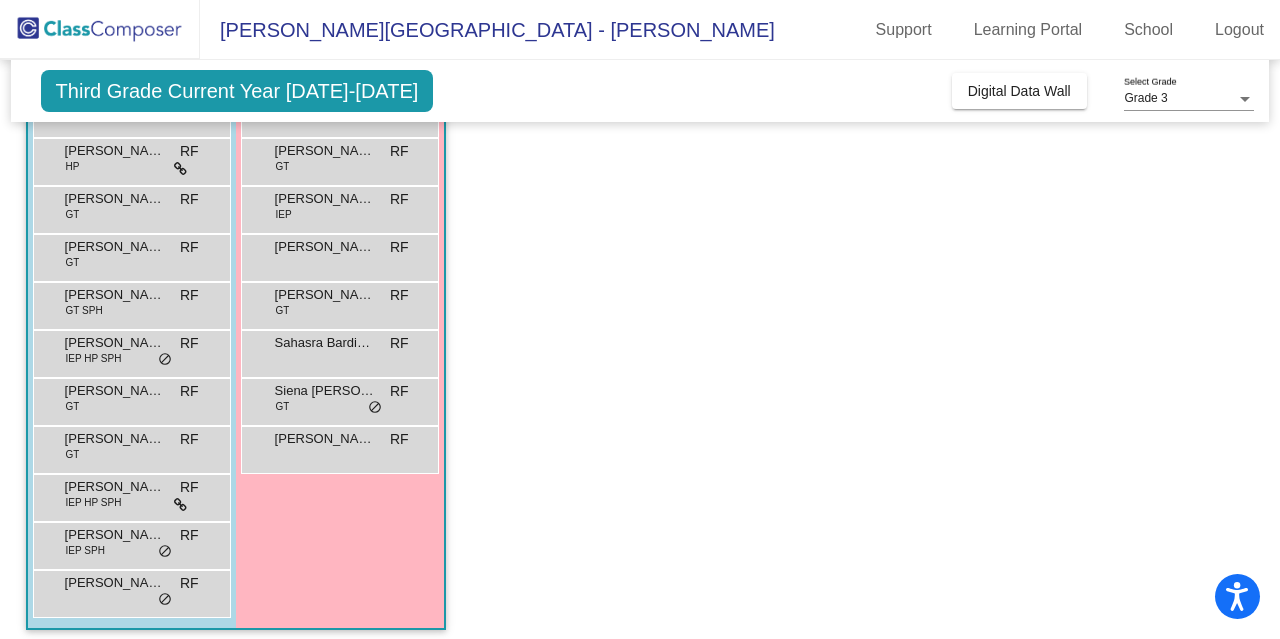 scroll, scrollTop: 288, scrollLeft: 0, axis: vertical 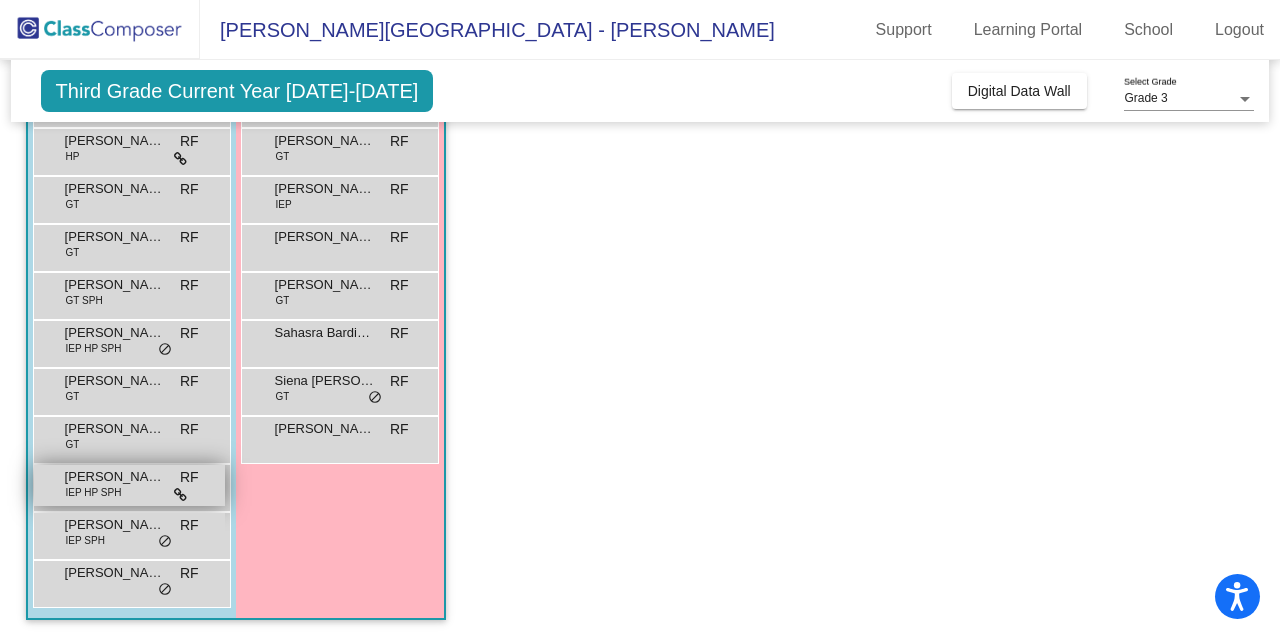 click on "Palmer Donegan IEP HP SPH RF lock do_not_disturb_alt" at bounding box center [129, 485] 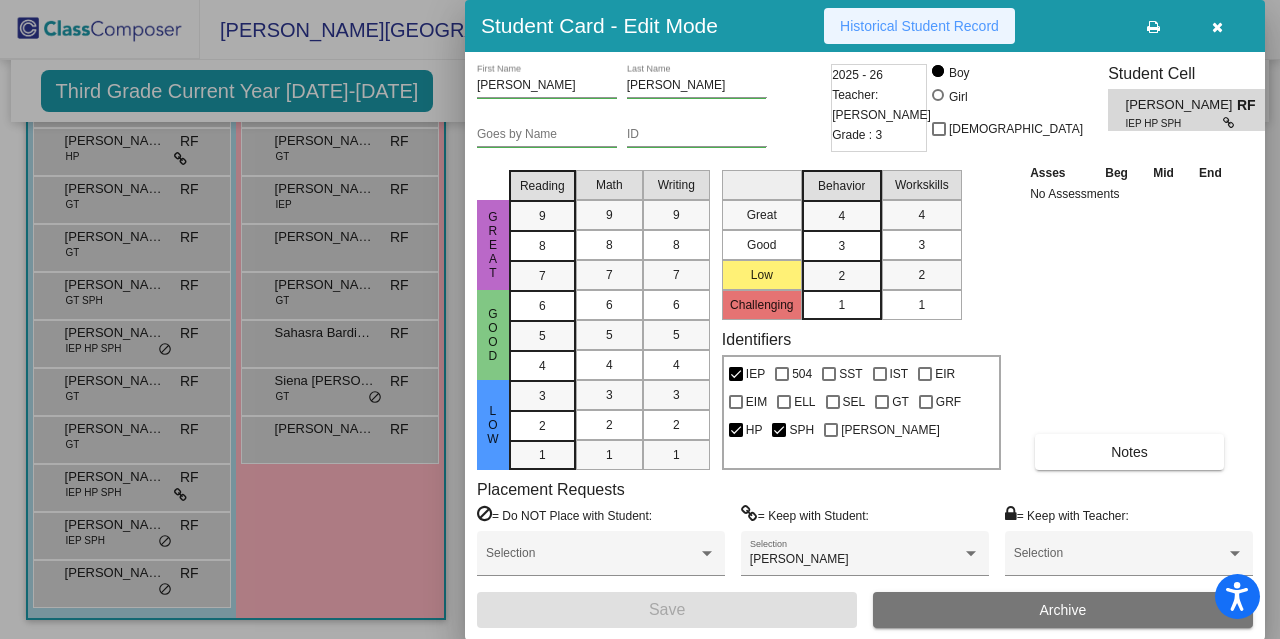 click on "Historical Student Record" at bounding box center (919, 26) 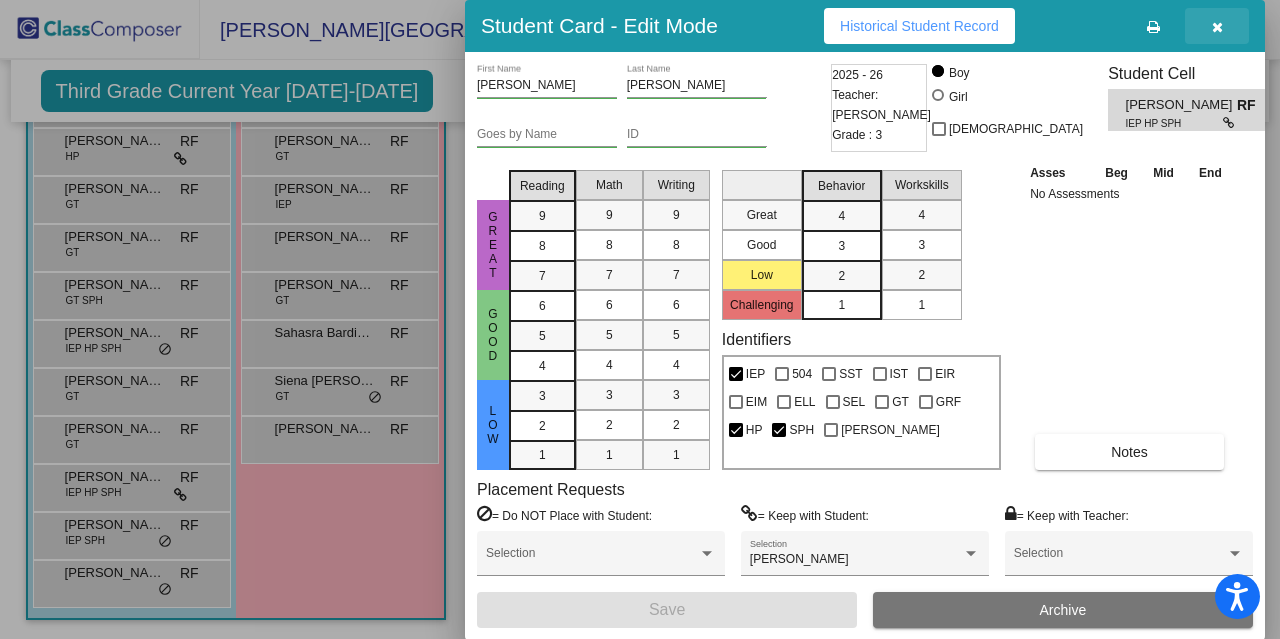 click at bounding box center (1217, 27) 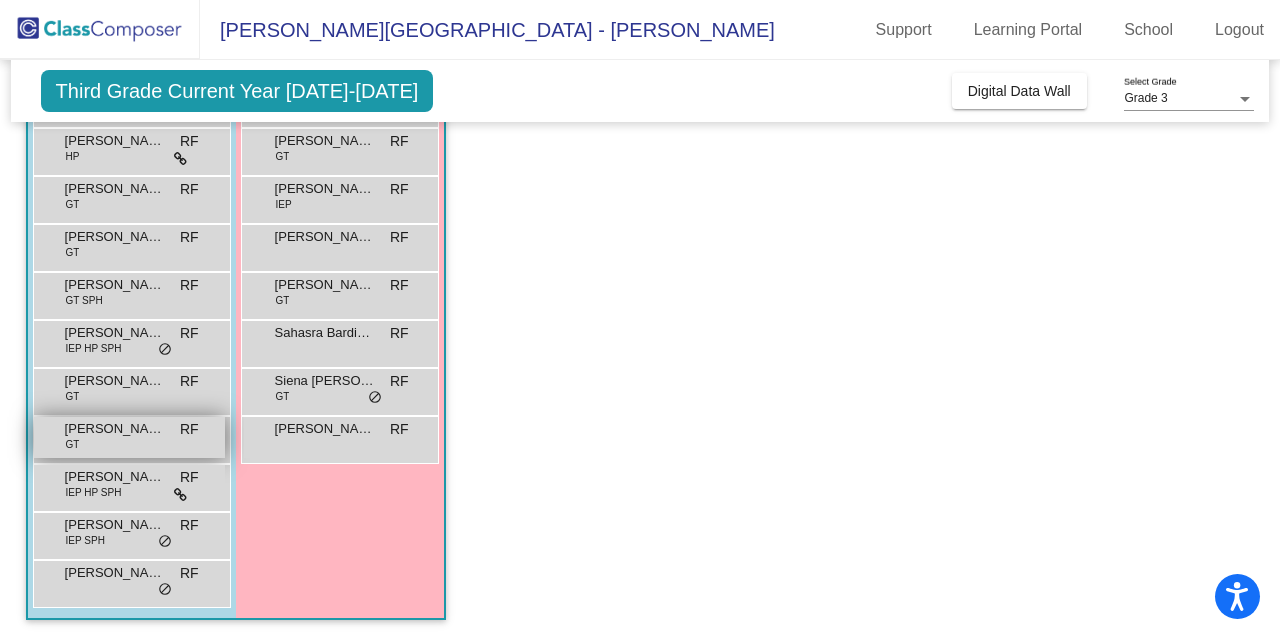 click on "[PERSON_NAME]" at bounding box center [115, 429] 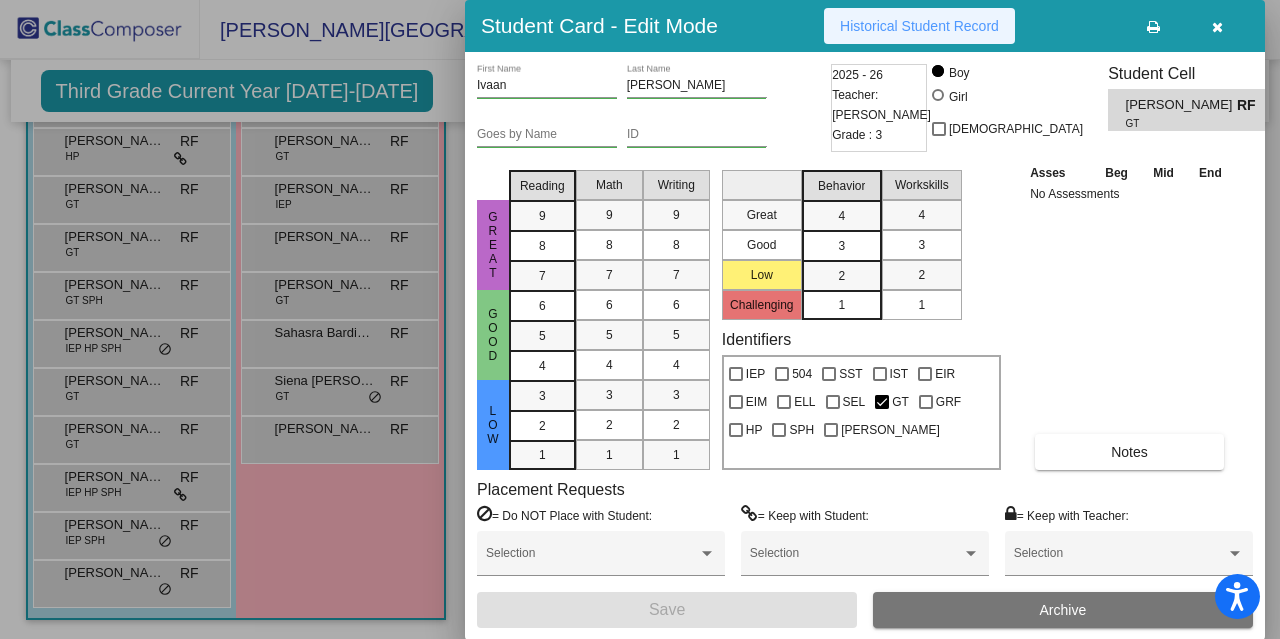 click on "Historical Student Record" at bounding box center [919, 26] 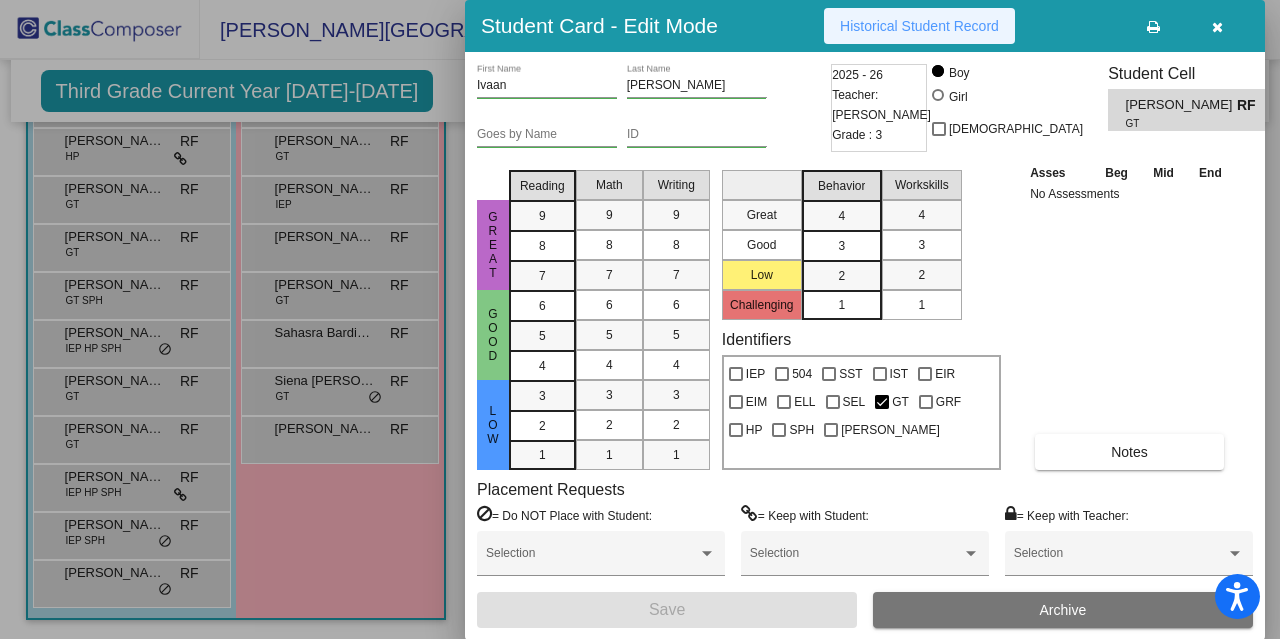click on "Historical Student Record" at bounding box center [919, 26] 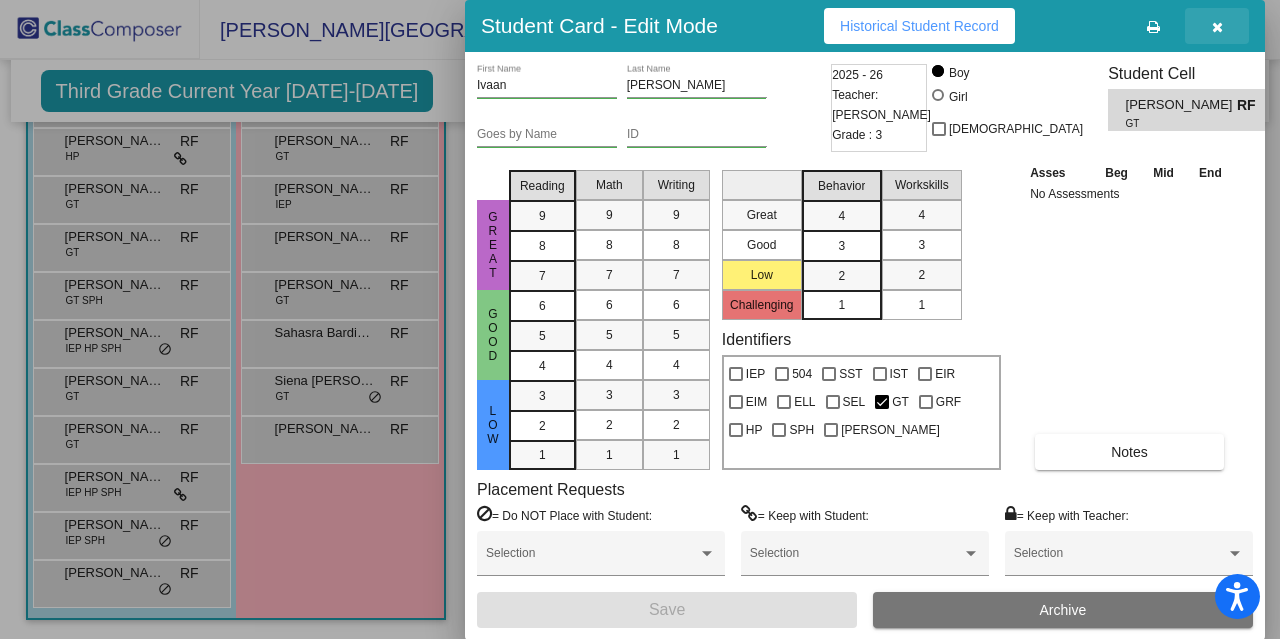click at bounding box center (1217, 27) 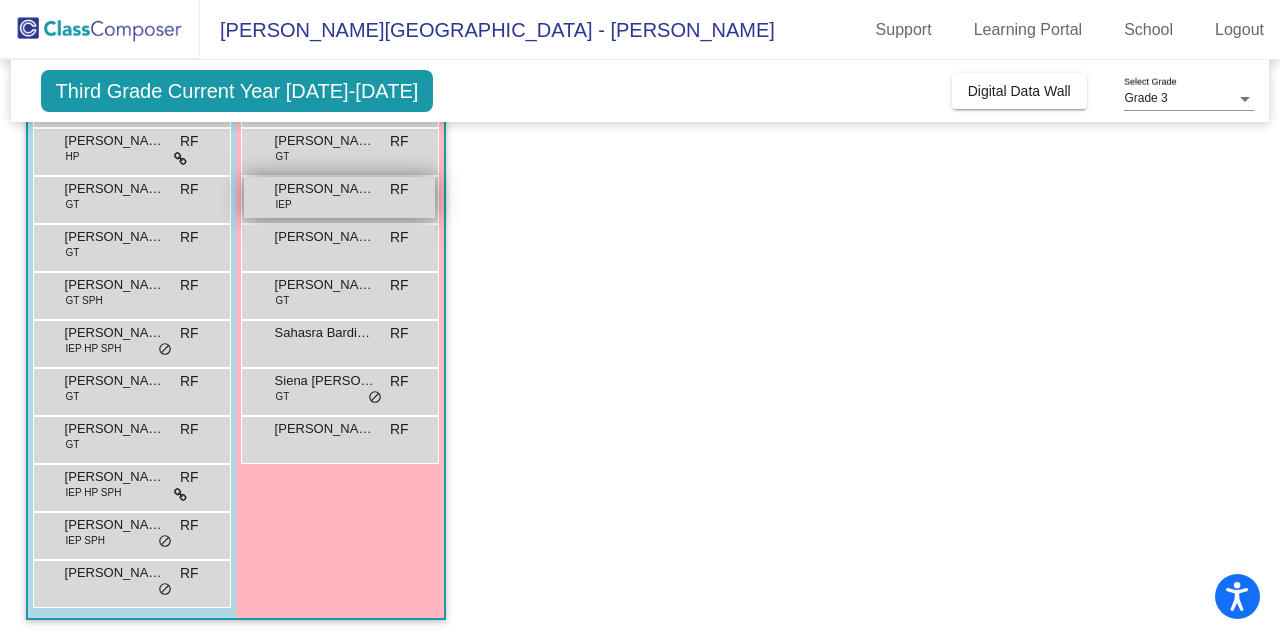 click on "[PERSON_NAME]" at bounding box center (325, 189) 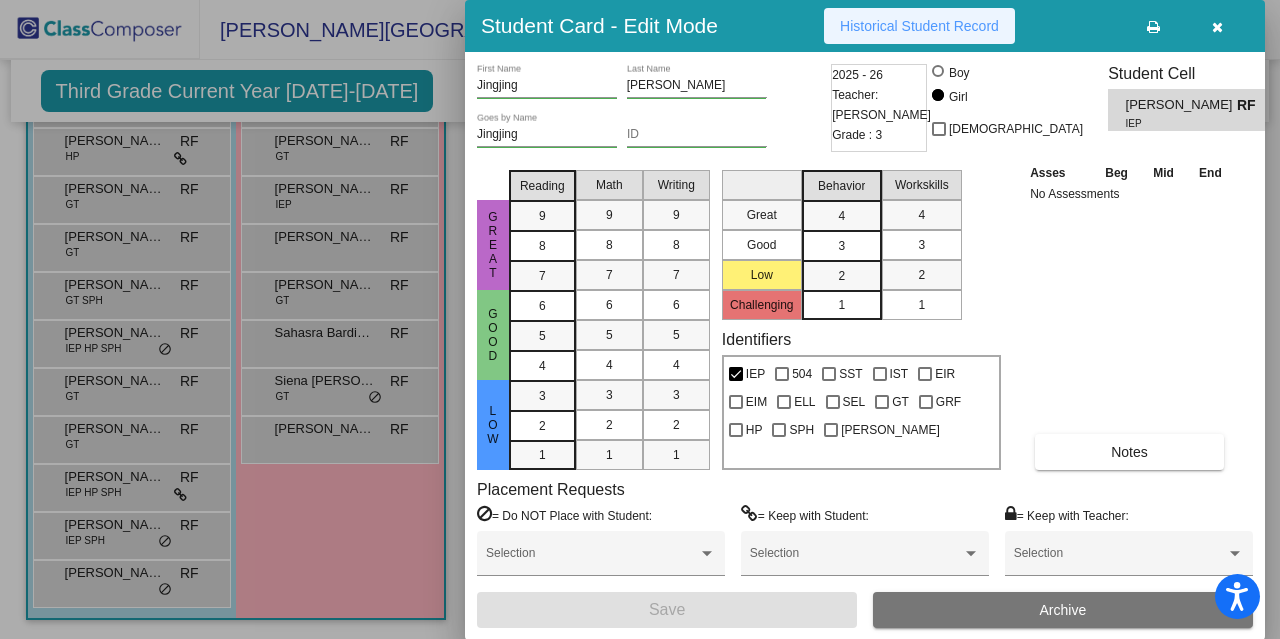 click on "Historical Student Record" at bounding box center (919, 26) 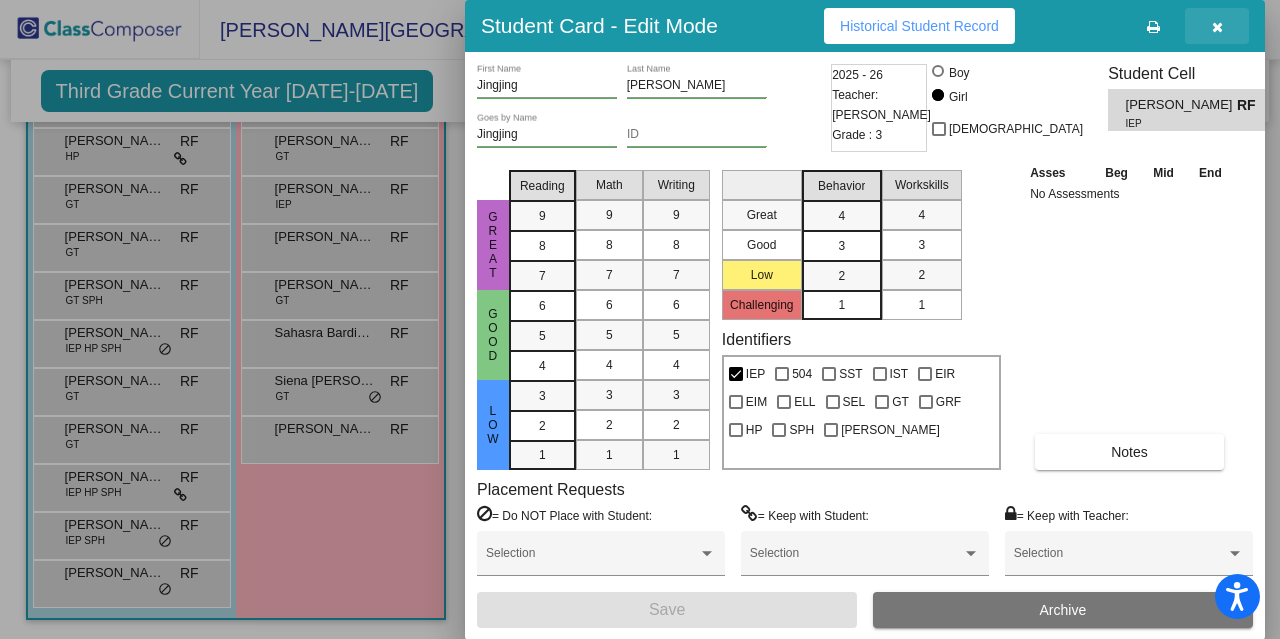 click at bounding box center (1217, 26) 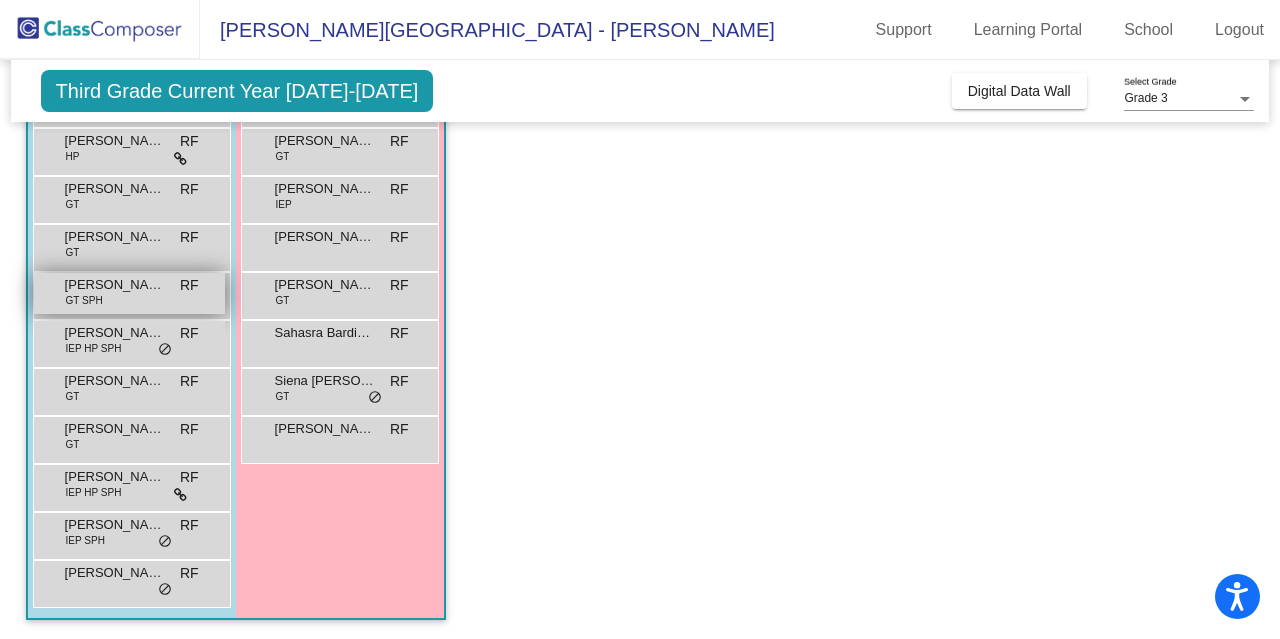 click on "[PERSON_NAME]" at bounding box center [115, 285] 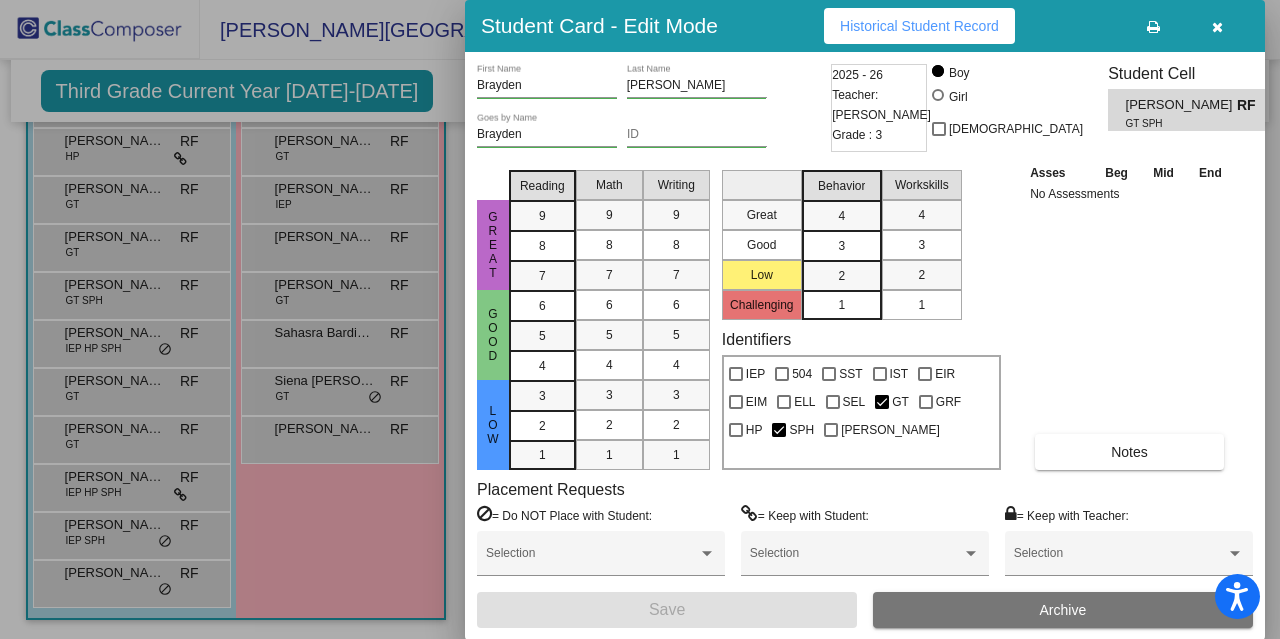 click on "Historical Student Record" at bounding box center (919, 26) 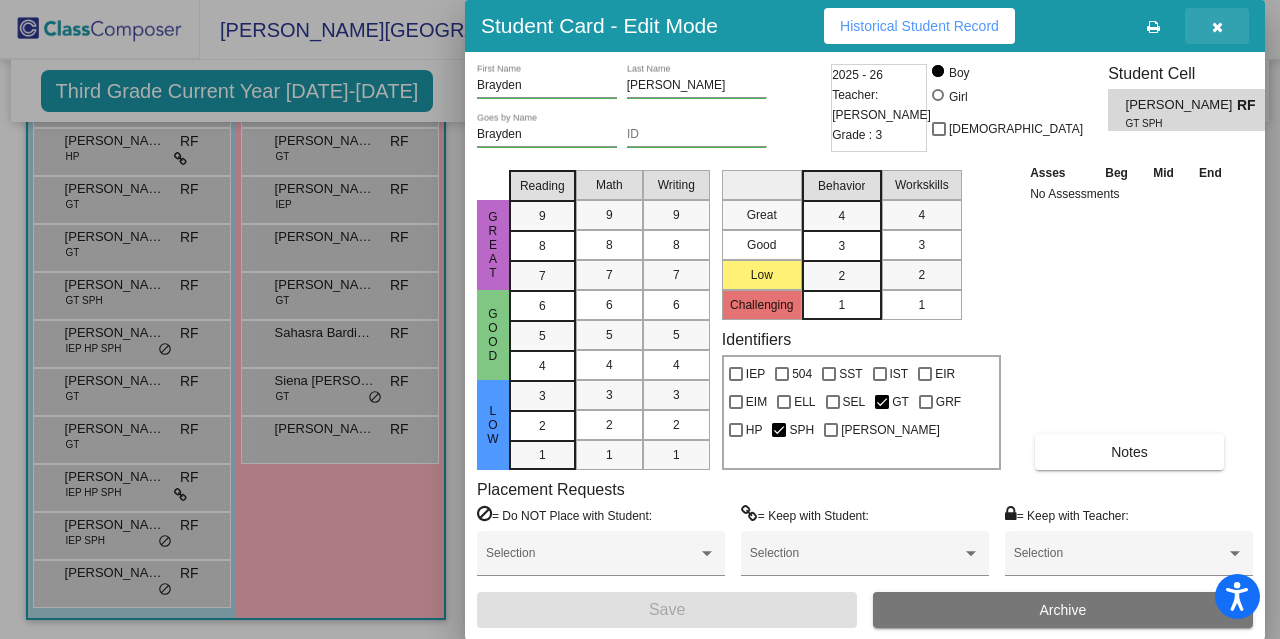 click at bounding box center [1217, 27] 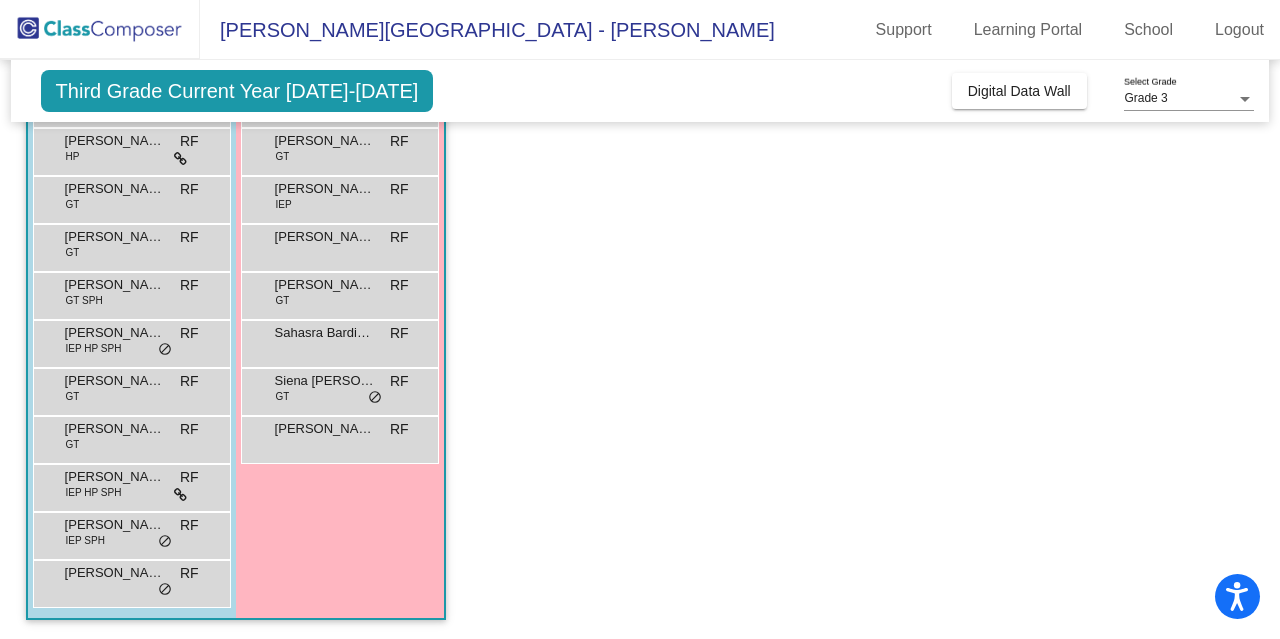 click on "Class 1   - Inclusion #1  picture_as_pdf [PERSON_NAME]  Add Student  First Name Last Name Student Id  (Recommended)   Boy   Girl   [DEMOGRAPHIC_DATA] Add Close  Boys : 12  "[PERSON_NAME] RF lock do_not_disturb_alt "[PERSON_NAME] GT RF lock do_not_disturb_alt Aavish Abburu HP RF lock do_not_disturb_alt [PERSON_NAME] GT RF lock do_not_disturb_alt [PERSON_NAME] GT RF lock do_not_disturb_alt [PERSON_NAME] GT SPH RF lock do_not_disturb_alt [PERSON_NAME] IEP HP SPH RF lock do_not_disturb_alt [PERSON_NAME] Covelo GT RF lock do_not_disturb_alt [PERSON_NAME] GT RF lock do_not_disturb_alt [PERSON_NAME] IEP HP SPH RF lock do_not_disturb_alt [PERSON_NAME] IEP SPH RF lock do_not_disturb_alt [PERSON_NAME] RF lock do_not_disturb_alt Girls: 9 "[PERSON_NAME] RF lock do_not_disturb_alt "[PERSON_NAME] 504 IST IEP RF lock do_not_disturb_alt [PERSON_NAME] GT RF lock do_not_disturb_alt [PERSON_NAME] IEP RF lock do_not_disturb_alt [PERSON_NAME] RF lock do_not_disturb_alt [PERSON_NAME] GT RF lock do_not_disturb_alt Sahasra Bardipur RF lock GT RF RF" 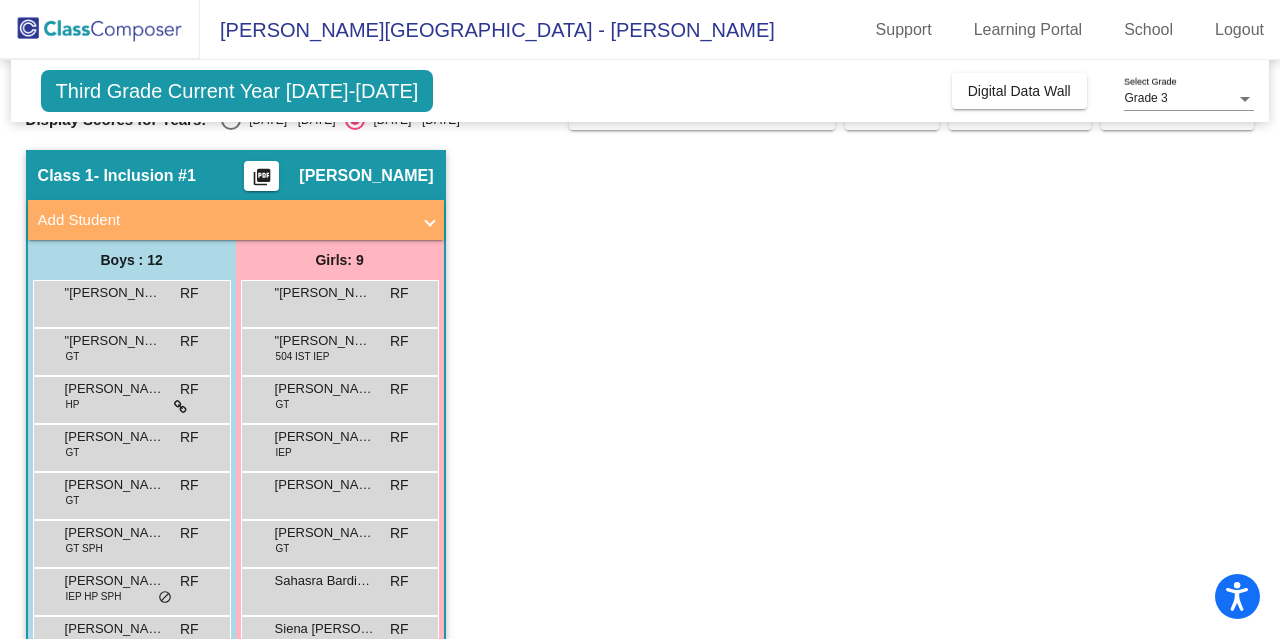 scroll, scrollTop: 41, scrollLeft: 0, axis: vertical 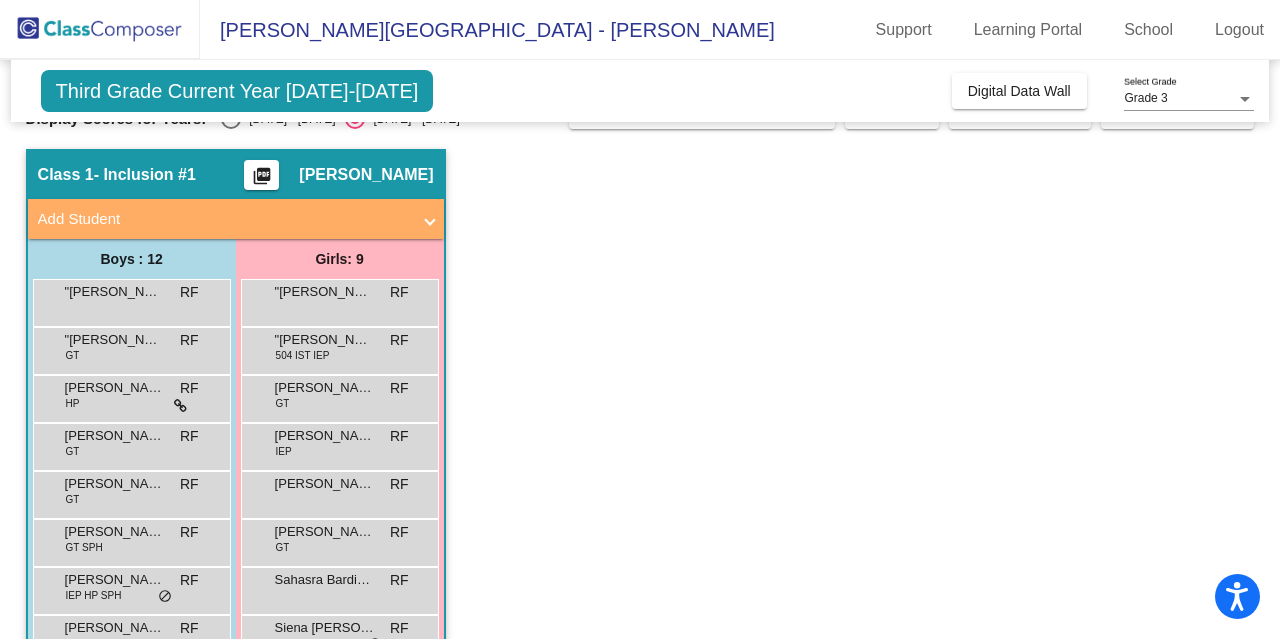 click on ""Paige Leibowitz 504 IST IEP RF lock do_not_disturb_alt" at bounding box center [339, 348] 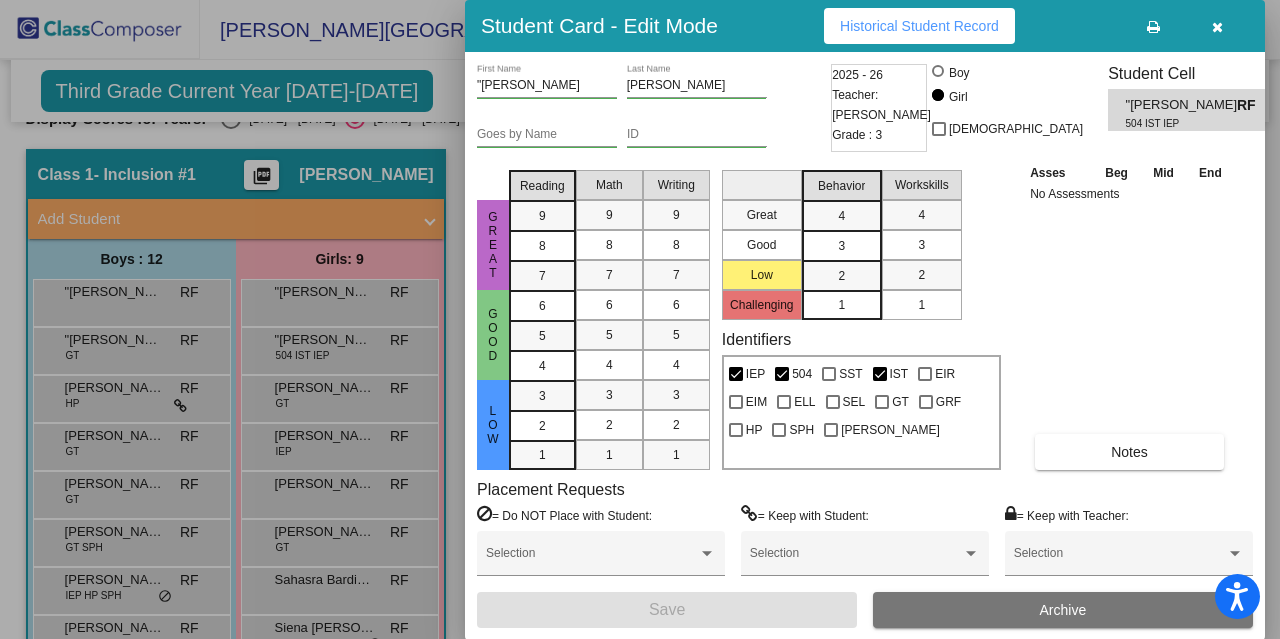 click on "Historical Student Record" at bounding box center (919, 26) 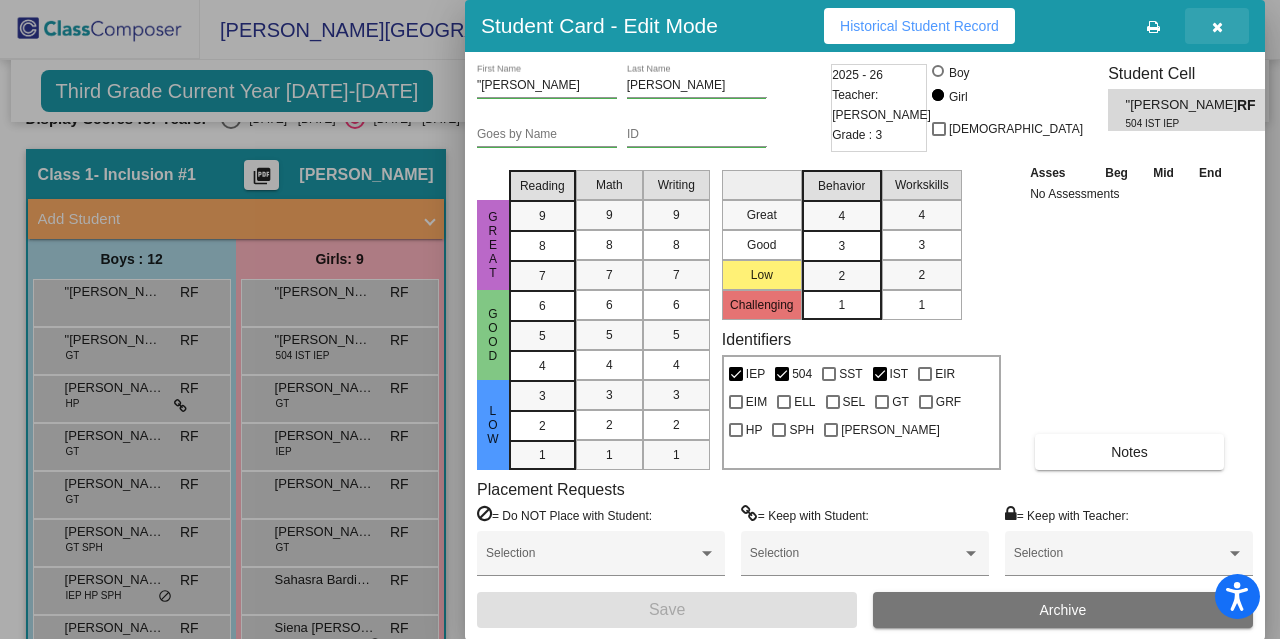click at bounding box center (1217, 27) 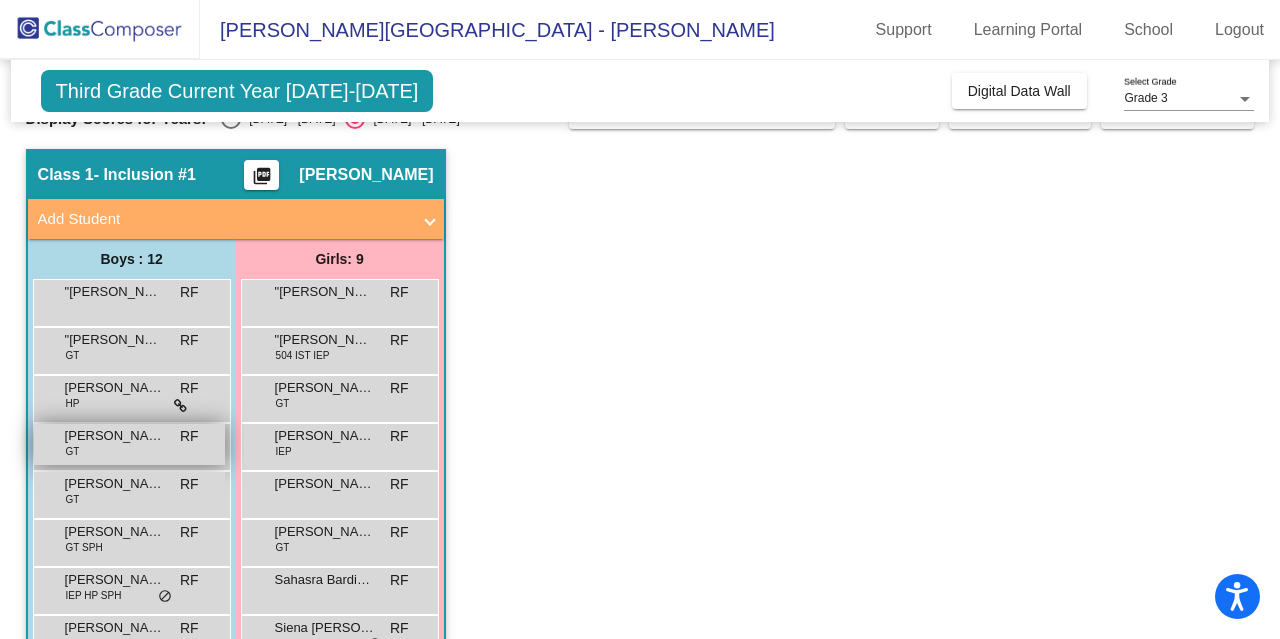 click on "Akshaj Pala GT RF lock do_not_disturb_alt" at bounding box center (129, 444) 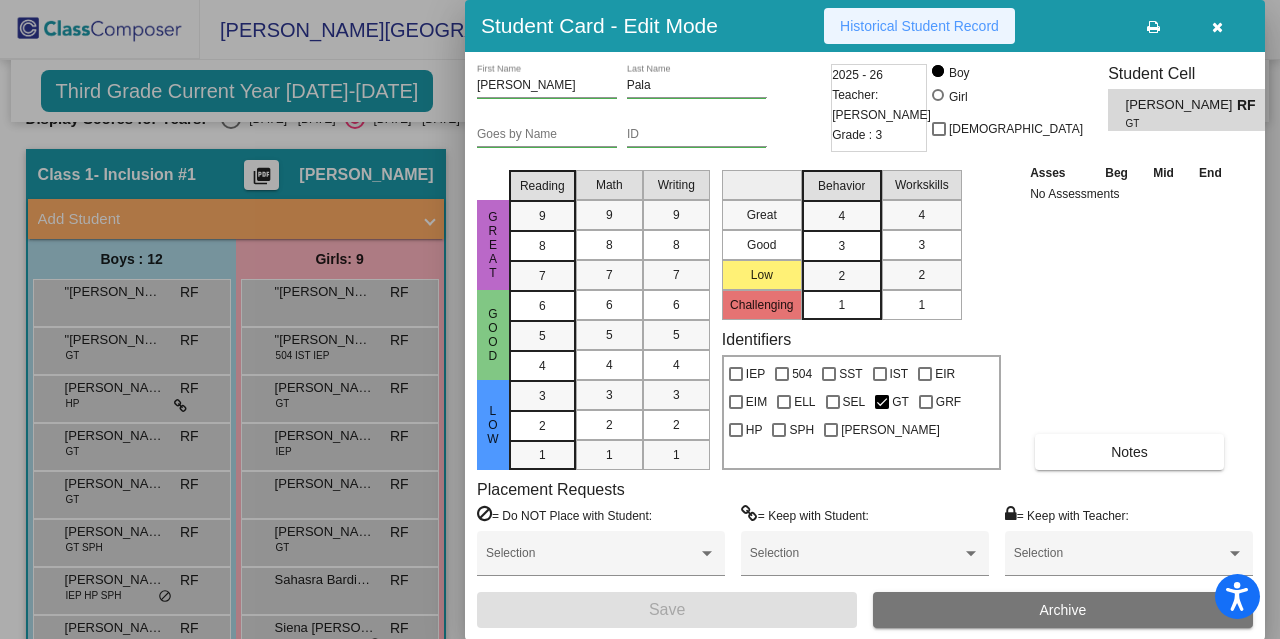 click on "Historical Student Record" at bounding box center (919, 26) 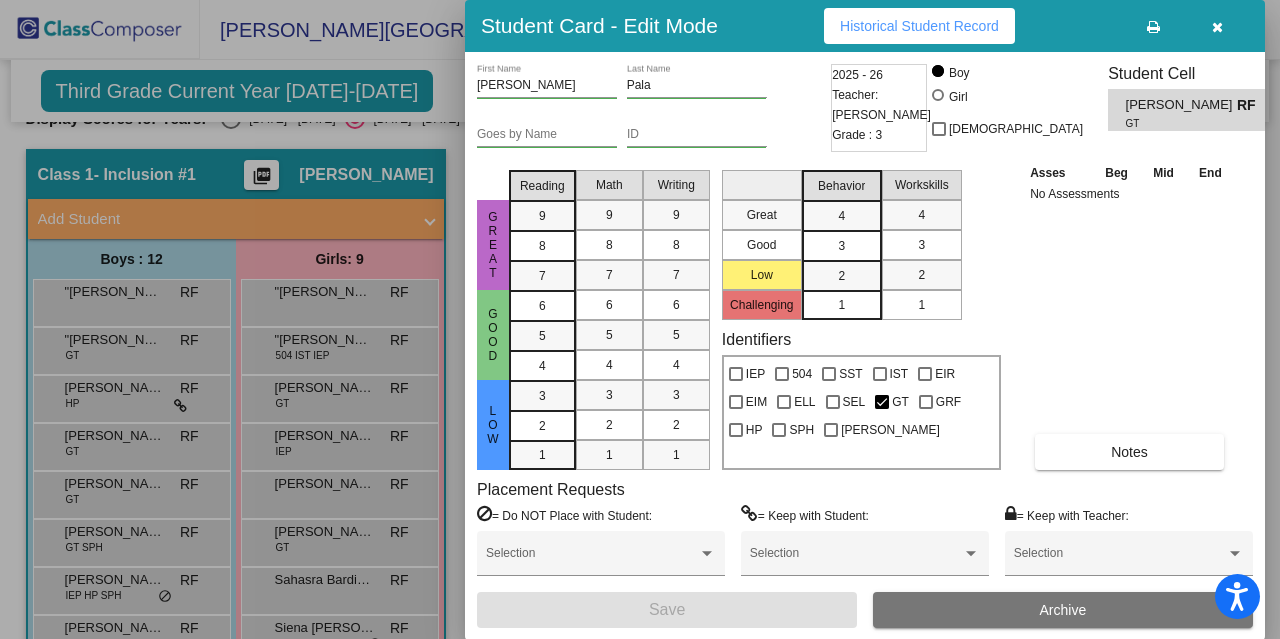click at bounding box center (1217, 27) 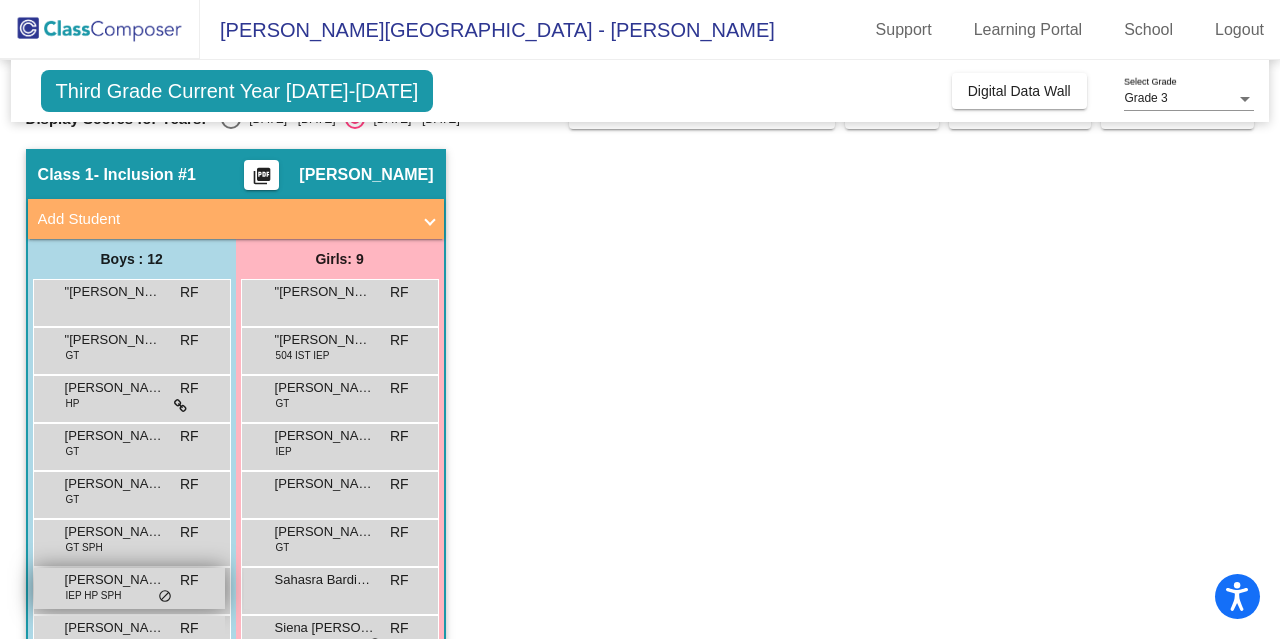 click on "IEP HP SPH" at bounding box center (94, 595) 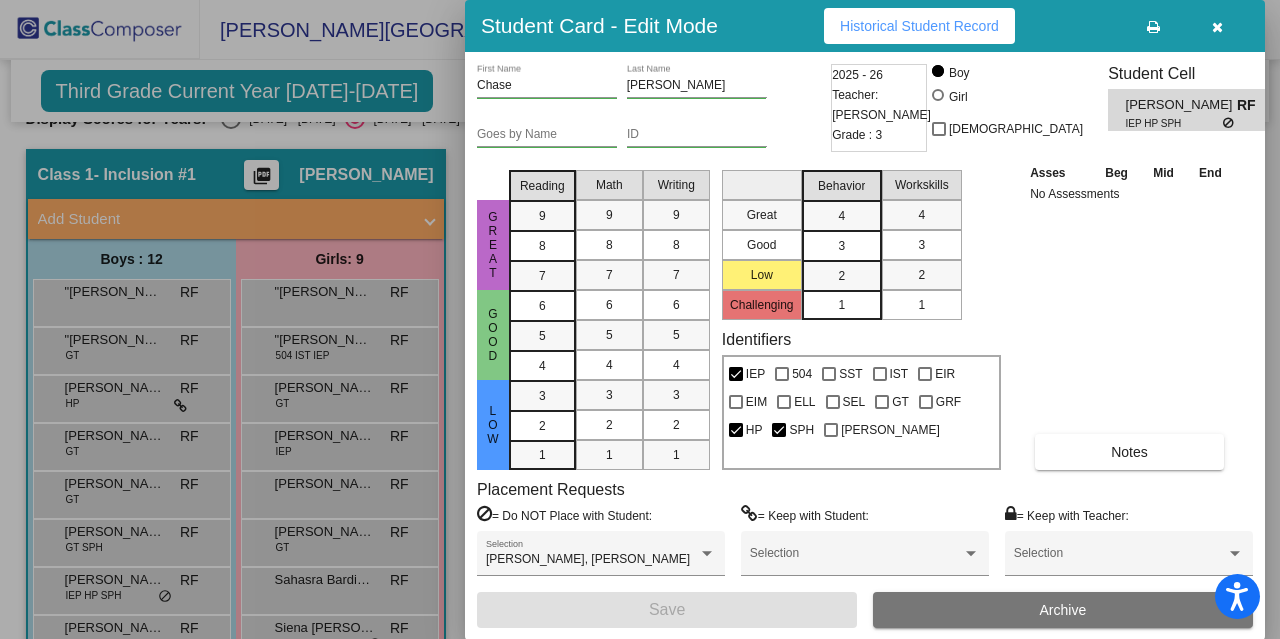 click on "Historical Student Record" at bounding box center (919, 26) 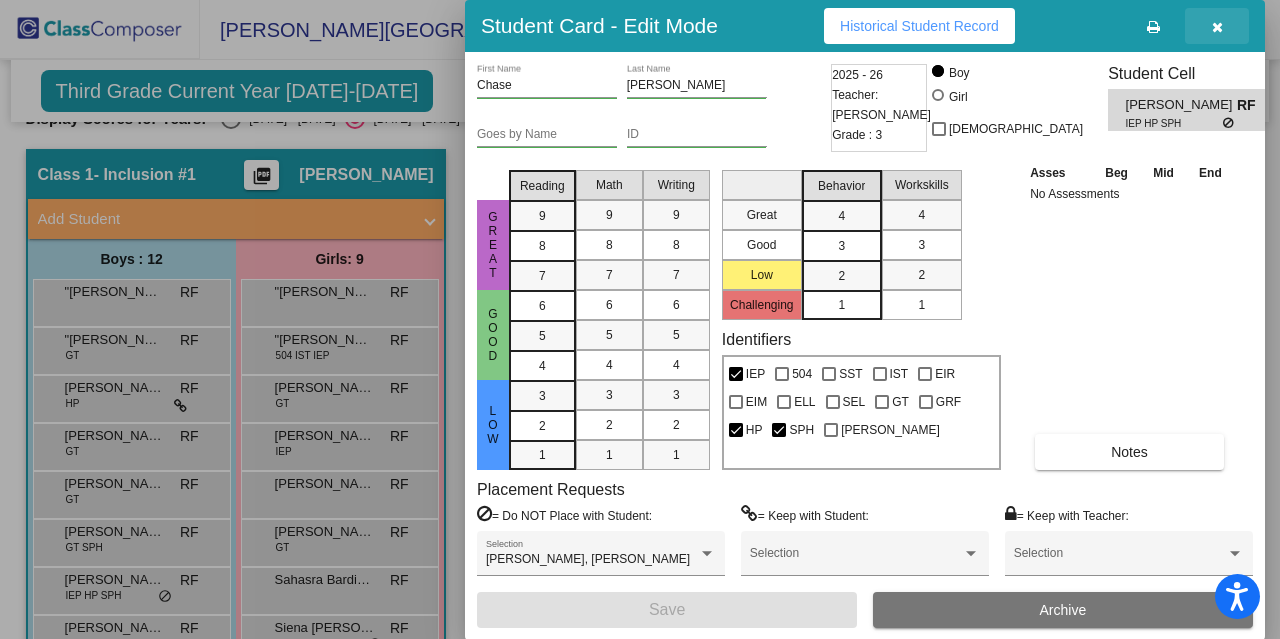 click at bounding box center (1217, 27) 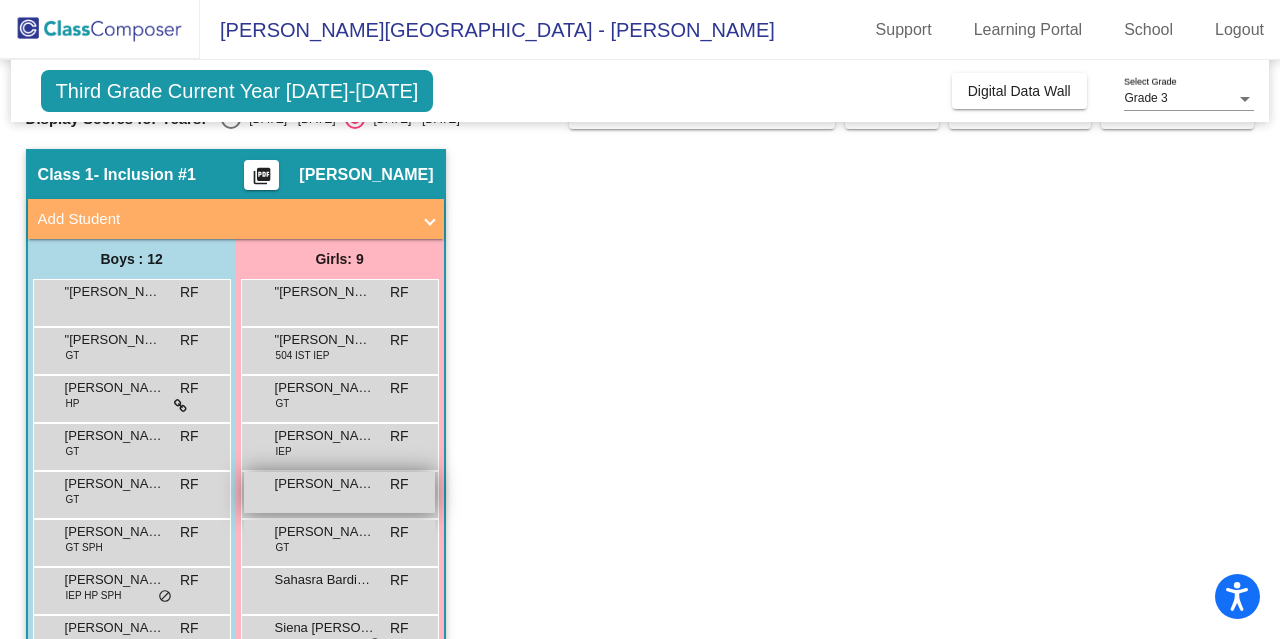 click on "[PERSON_NAME]" at bounding box center [325, 484] 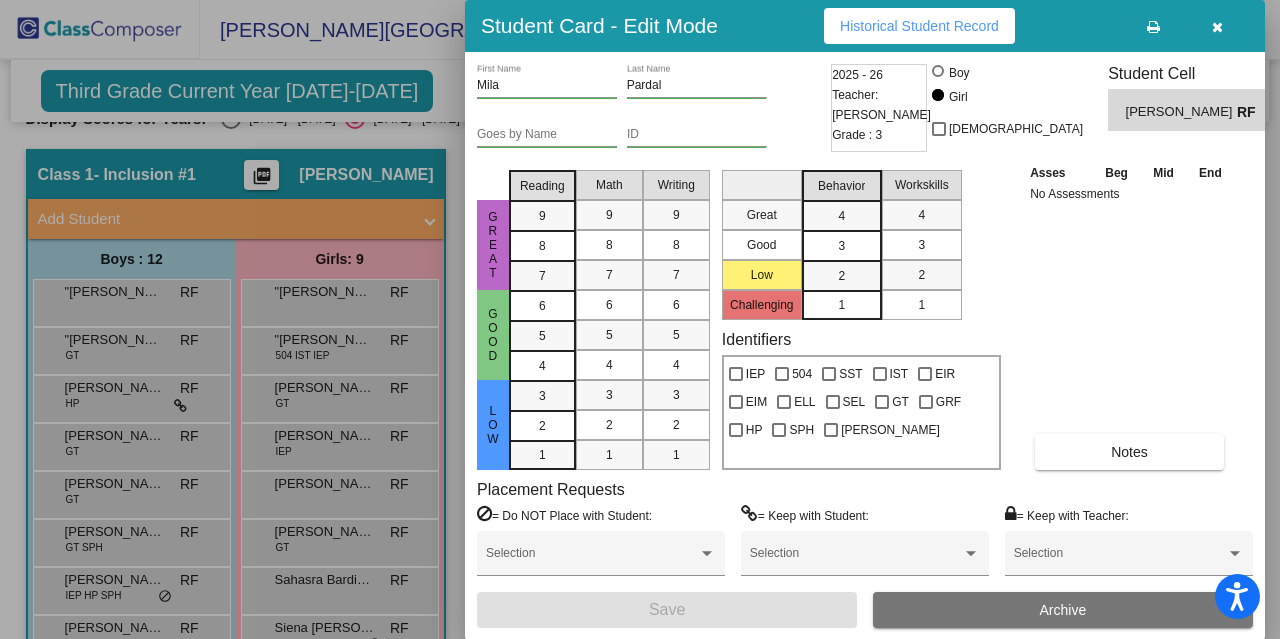 click on "Historical Student Record" at bounding box center [919, 26] 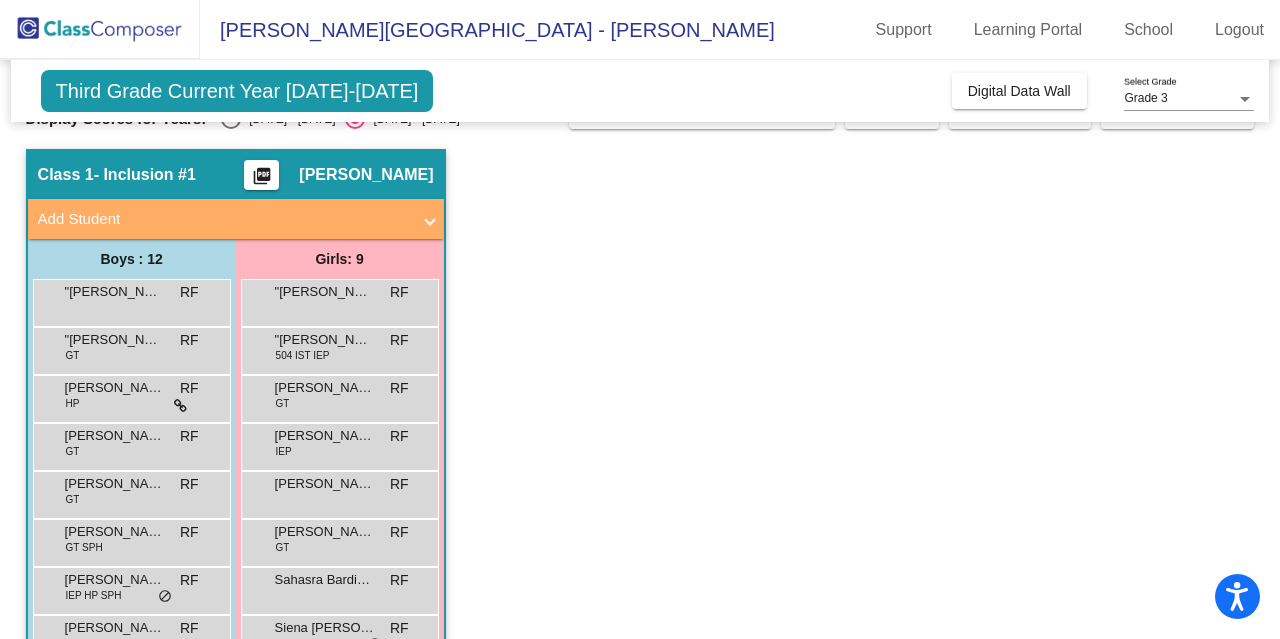 click on "Class 1   - Inclusion #1  picture_as_pdf [PERSON_NAME]  Add Student  First Name Last Name Student Id  (Recommended)   Boy   Girl   [DEMOGRAPHIC_DATA] Add Close  Boys : 12  "[PERSON_NAME] RF lock do_not_disturb_alt "[PERSON_NAME] GT RF lock do_not_disturb_alt Aavish Abburu HP RF lock do_not_disturb_alt [PERSON_NAME] GT RF lock do_not_disturb_alt [PERSON_NAME] GT RF lock do_not_disturb_alt [PERSON_NAME] GT SPH RF lock do_not_disturb_alt [PERSON_NAME] IEP HP SPH RF lock do_not_disturb_alt [PERSON_NAME] Covelo GT RF lock do_not_disturb_alt [PERSON_NAME] GT RF lock do_not_disturb_alt [PERSON_NAME] IEP HP SPH RF lock do_not_disturb_alt [PERSON_NAME] IEP SPH RF lock do_not_disturb_alt [PERSON_NAME] RF lock do_not_disturb_alt Girls: 9 "[PERSON_NAME] RF lock do_not_disturb_alt "[PERSON_NAME] 504 IST IEP RF lock do_not_disturb_alt [PERSON_NAME] GT RF lock do_not_disturb_alt [PERSON_NAME] IEP RF lock do_not_disturb_alt [PERSON_NAME] RF lock do_not_disturb_alt [PERSON_NAME] GT RF lock do_not_disturb_alt Sahasra Bardipur RF lock GT RF RF" 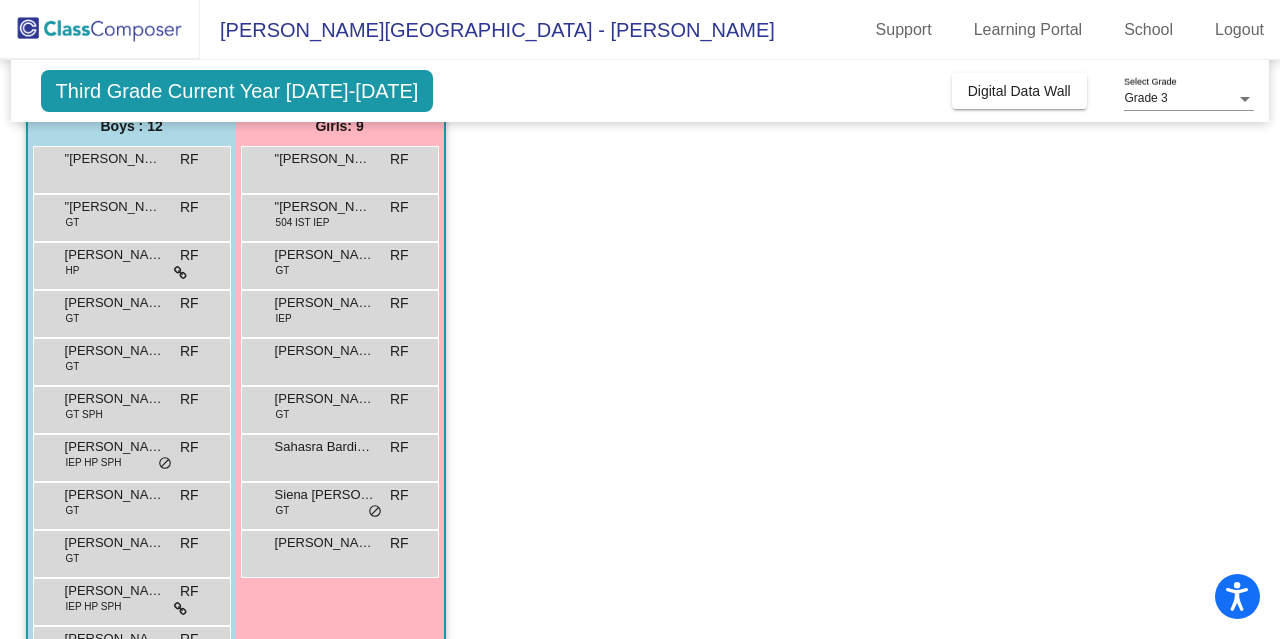 scroll, scrollTop: 181, scrollLeft: 0, axis: vertical 